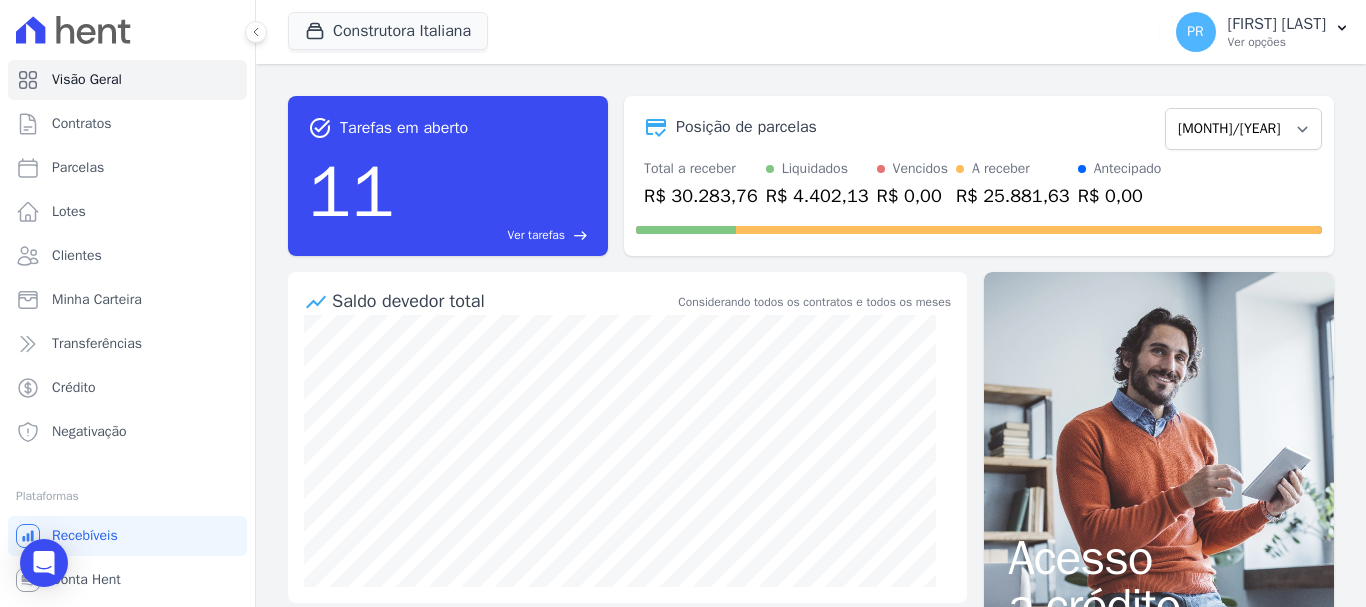 scroll, scrollTop: 0, scrollLeft: 0, axis: both 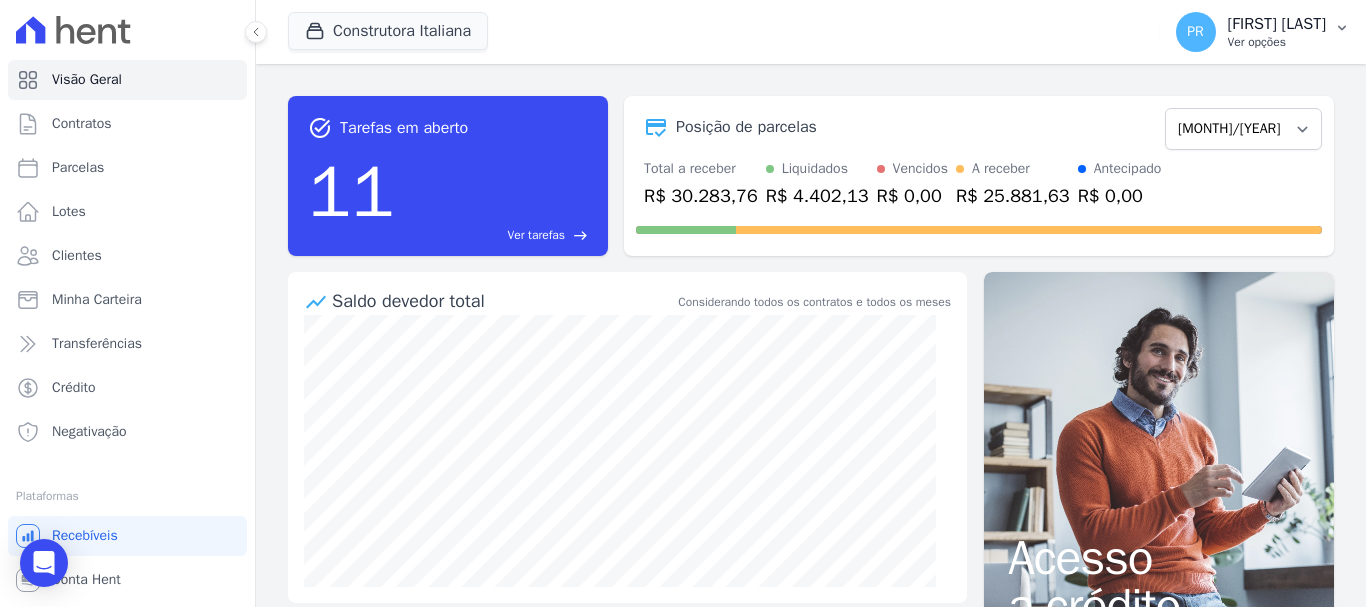 drag, startPoint x: 1265, startPoint y: 36, endPoint x: 1220, endPoint y: 157, distance: 129.09686 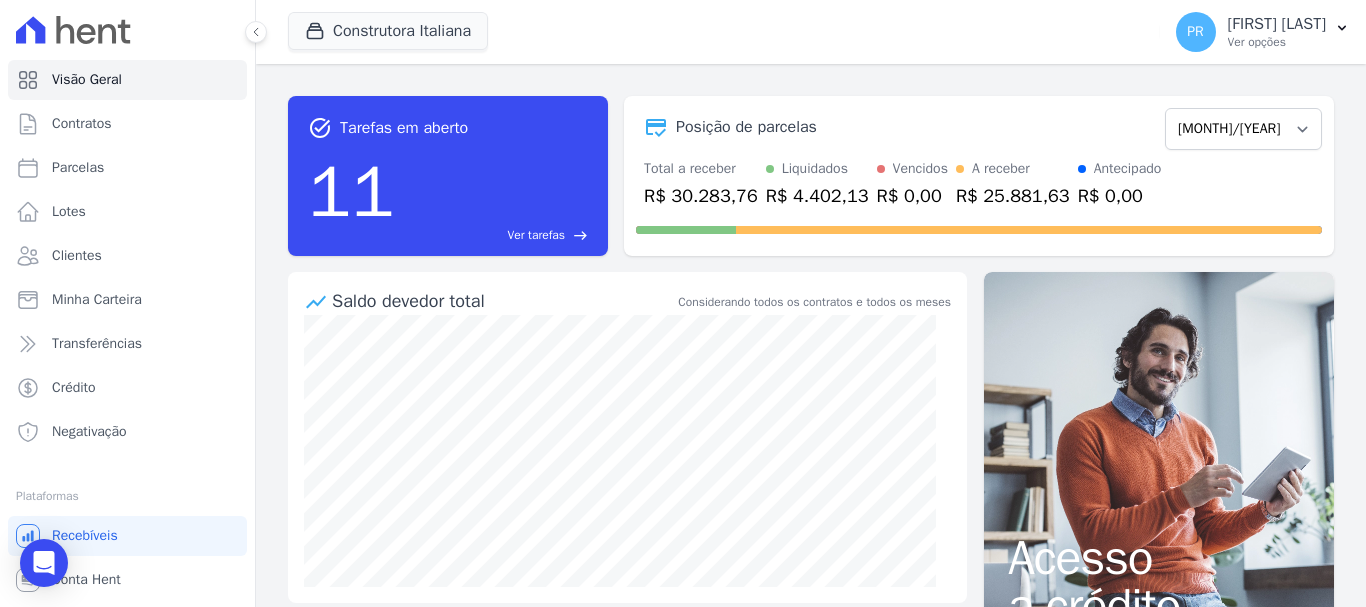 click on "Ver opções" at bounding box center (1277, 42) 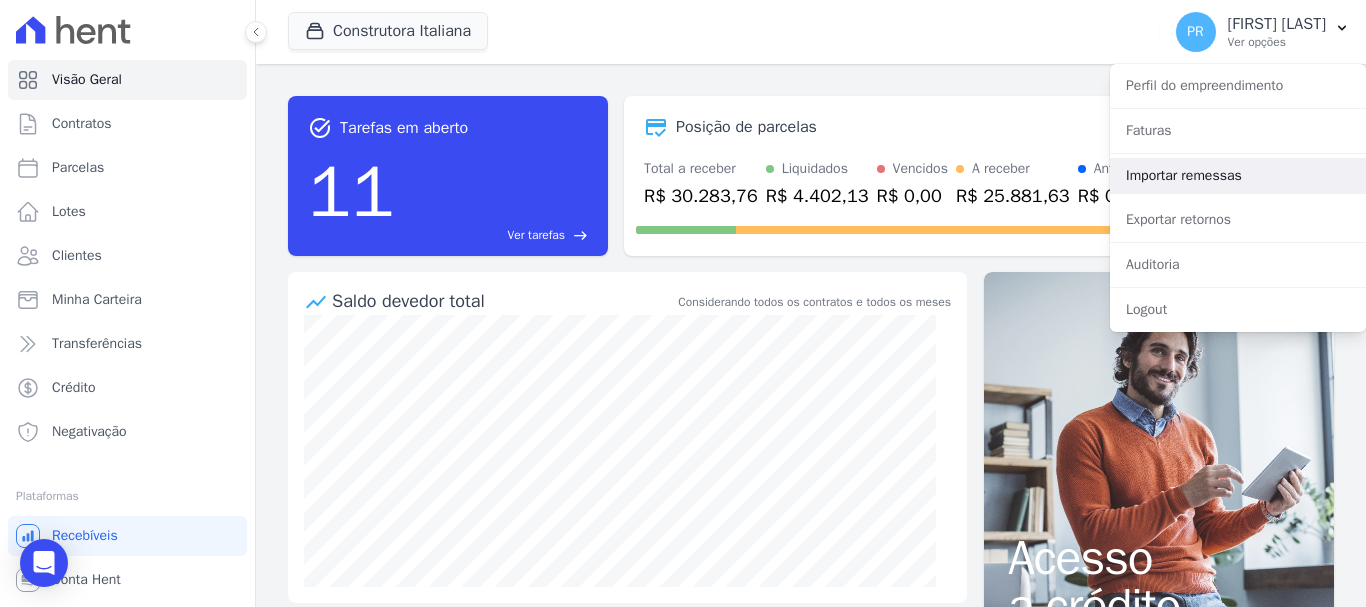 click on "Importar remessas" at bounding box center [1238, 176] 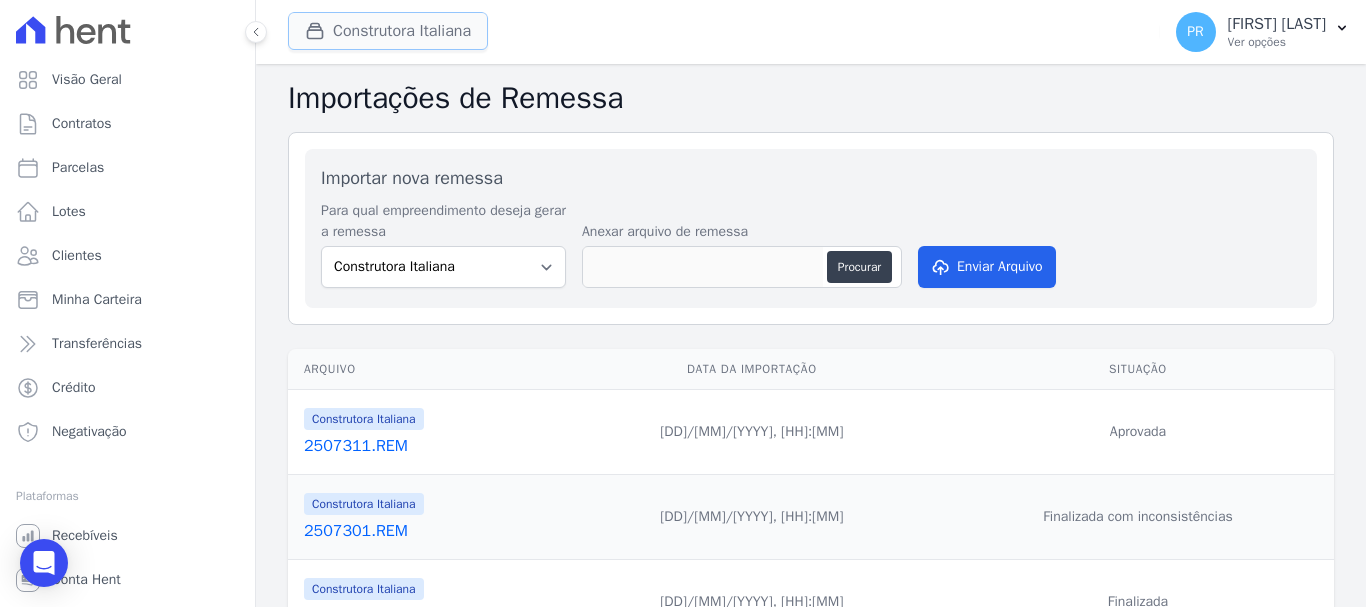 click on "Construtora Italiana" at bounding box center (388, 31) 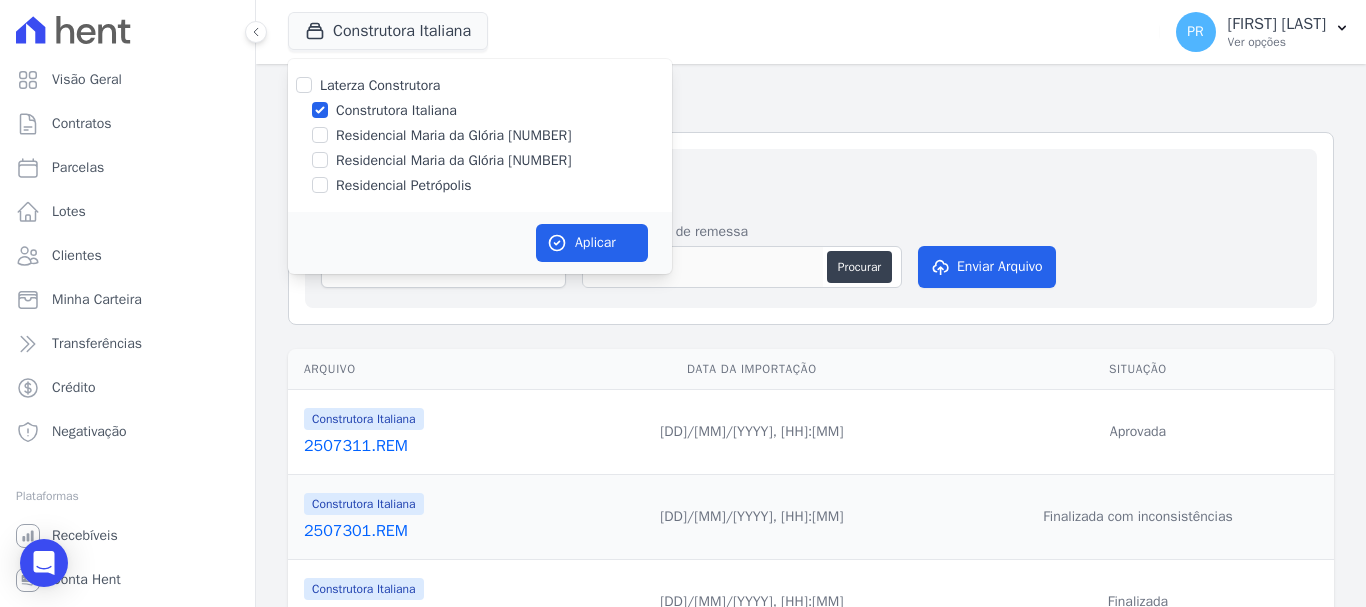 click on "Laterza Construtora" at bounding box center (380, 85) 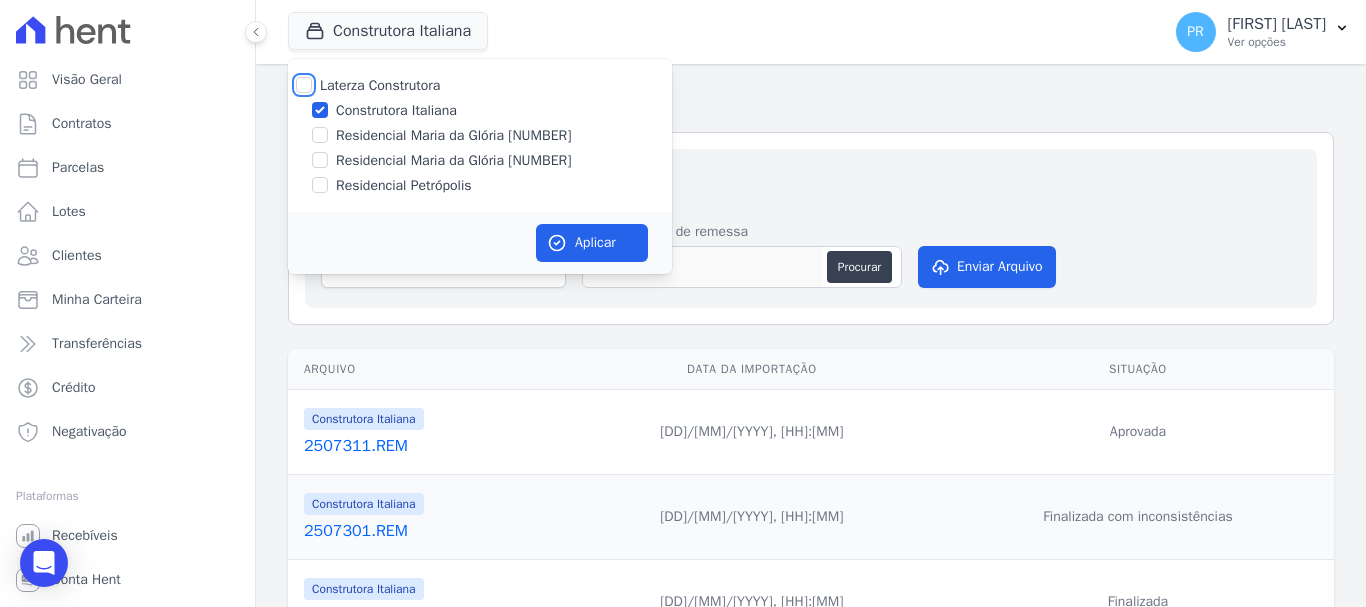 click on "Laterza Construtora" at bounding box center [304, 85] 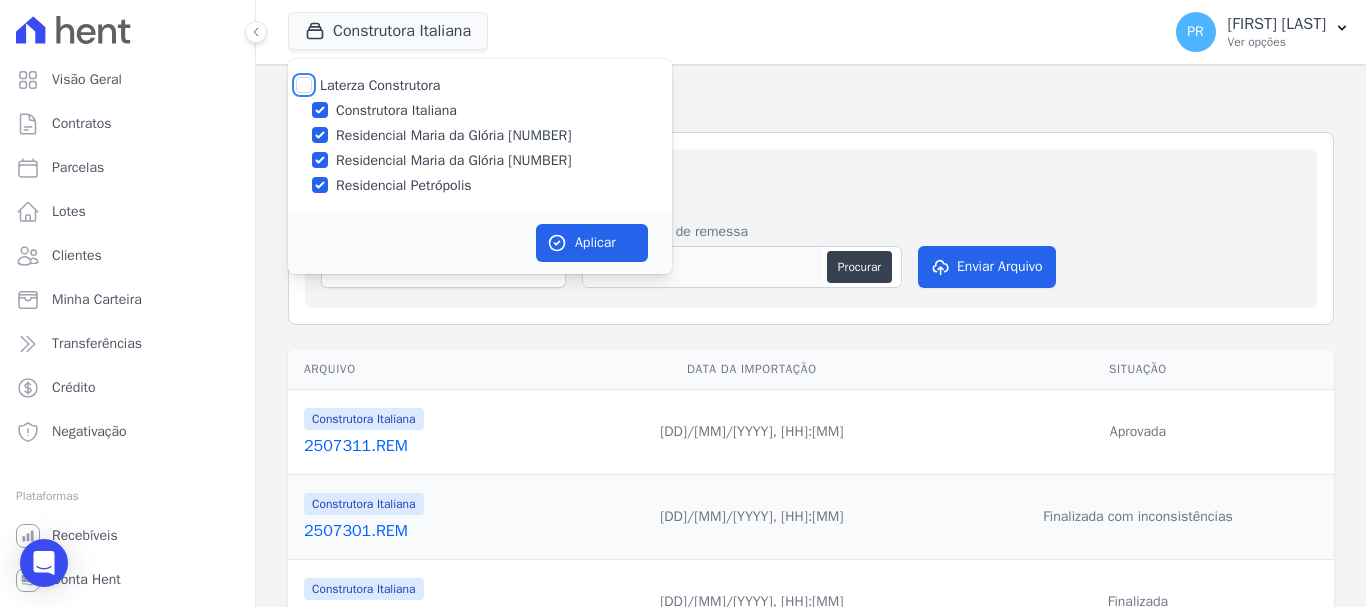 checkbox on "true" 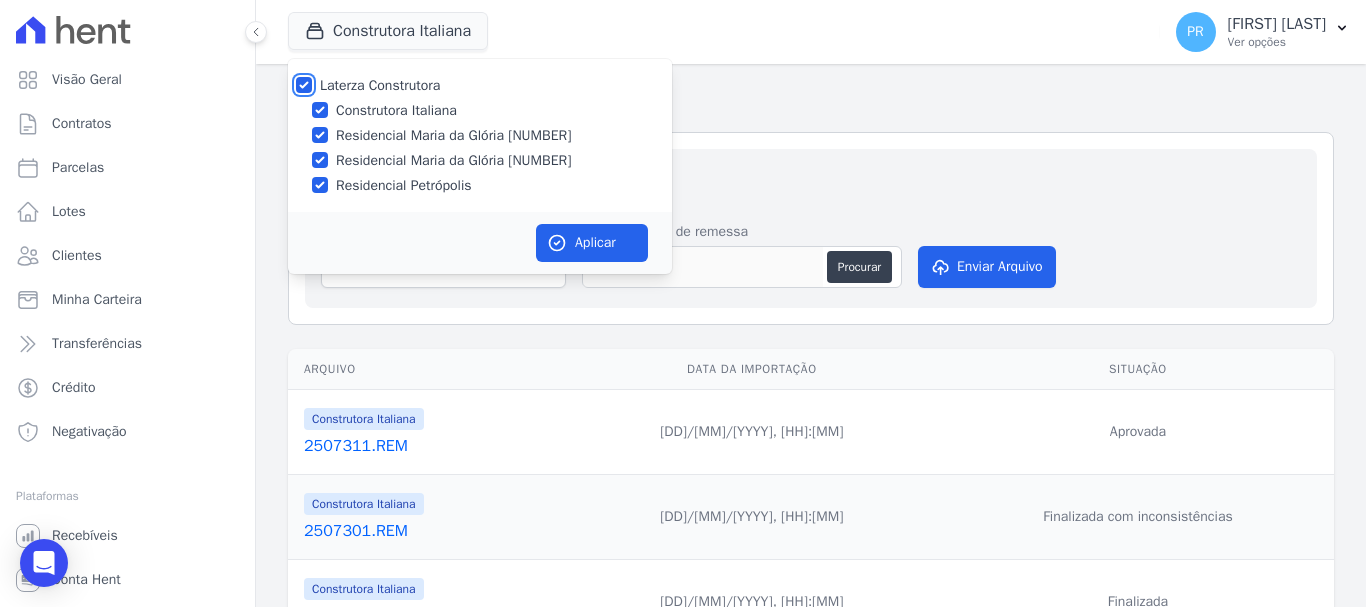 checkbox on "true" 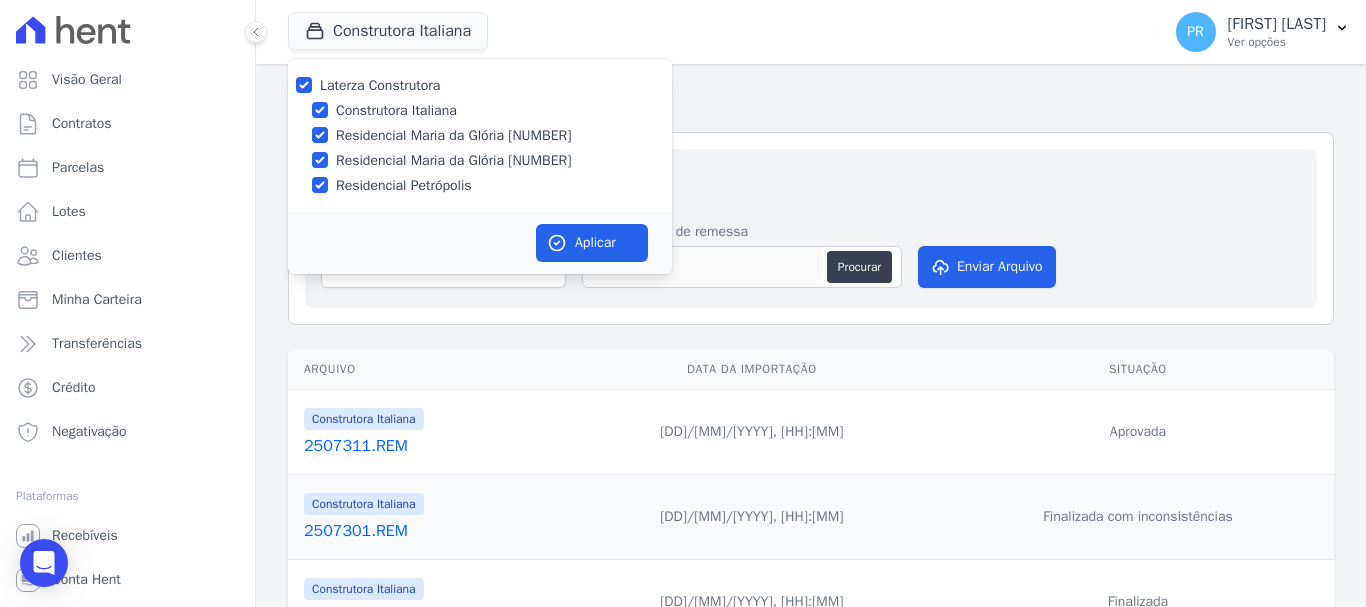 click on "Laterza Construtora" at bounding box center [380, 85] 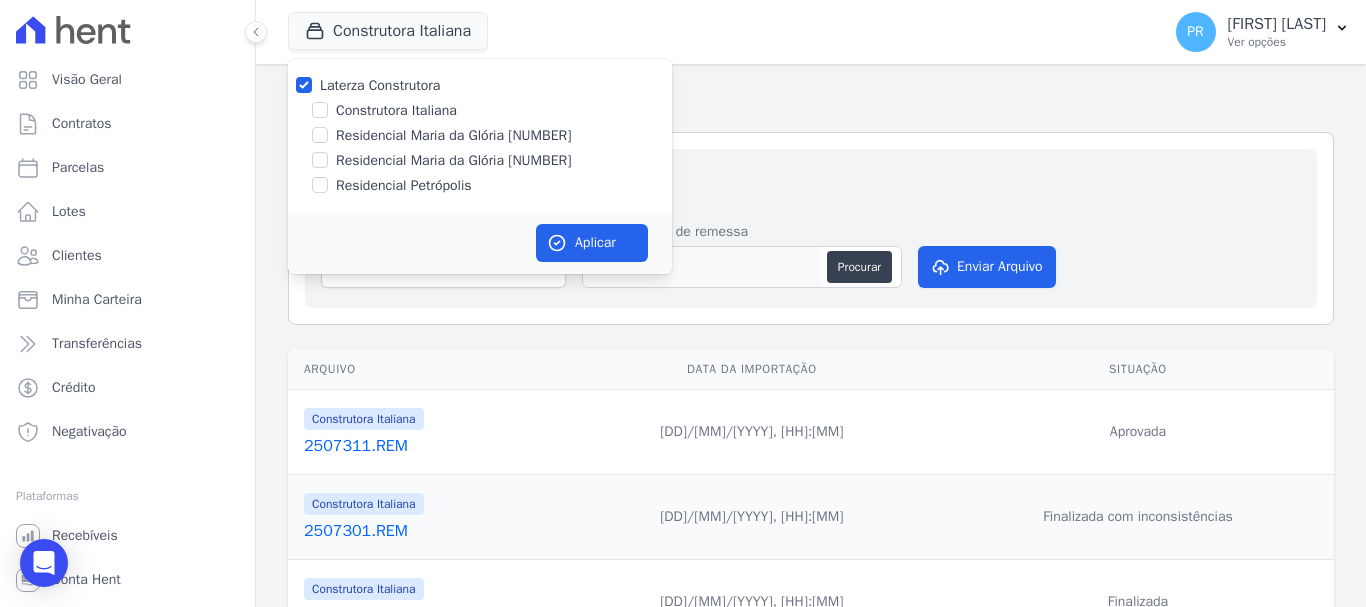 checkbox on "false" 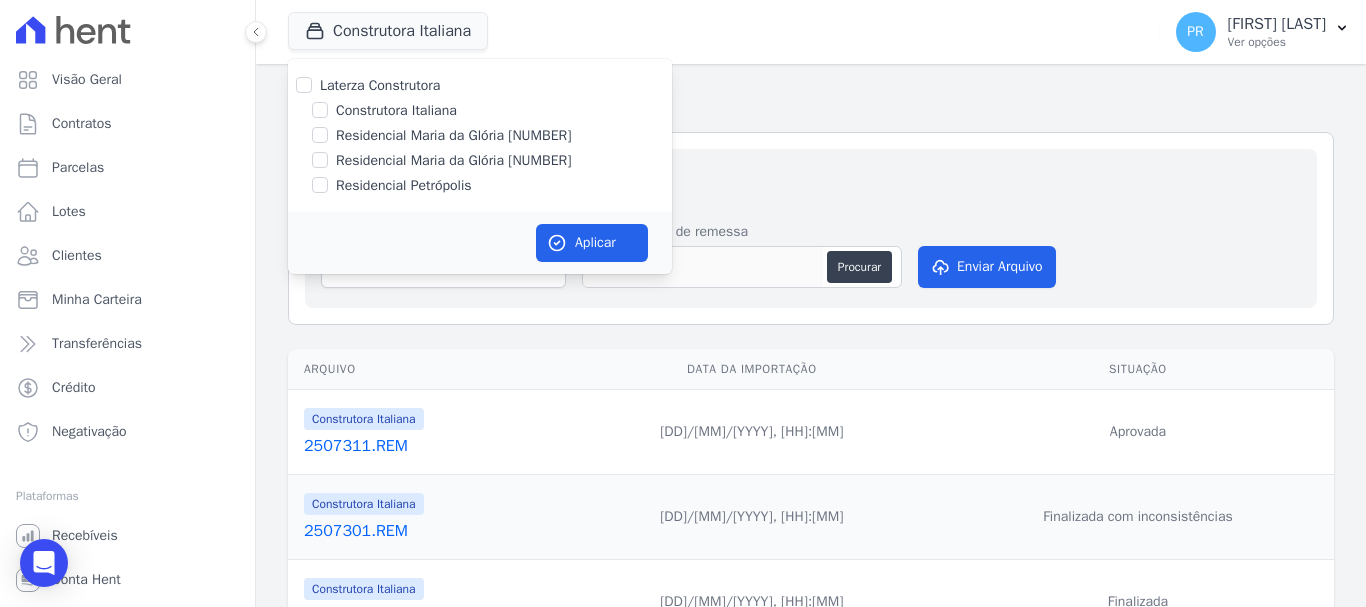 checkbox on "false" 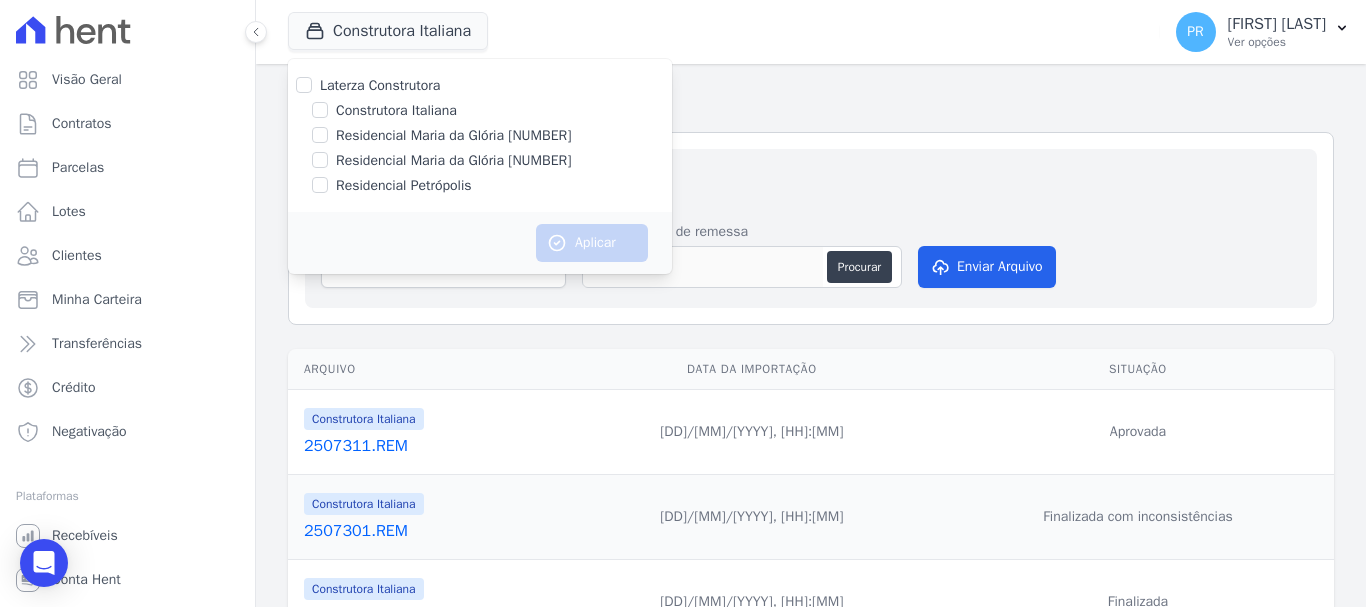click on "Construtora Italiana" at bounding box center [396, 110] 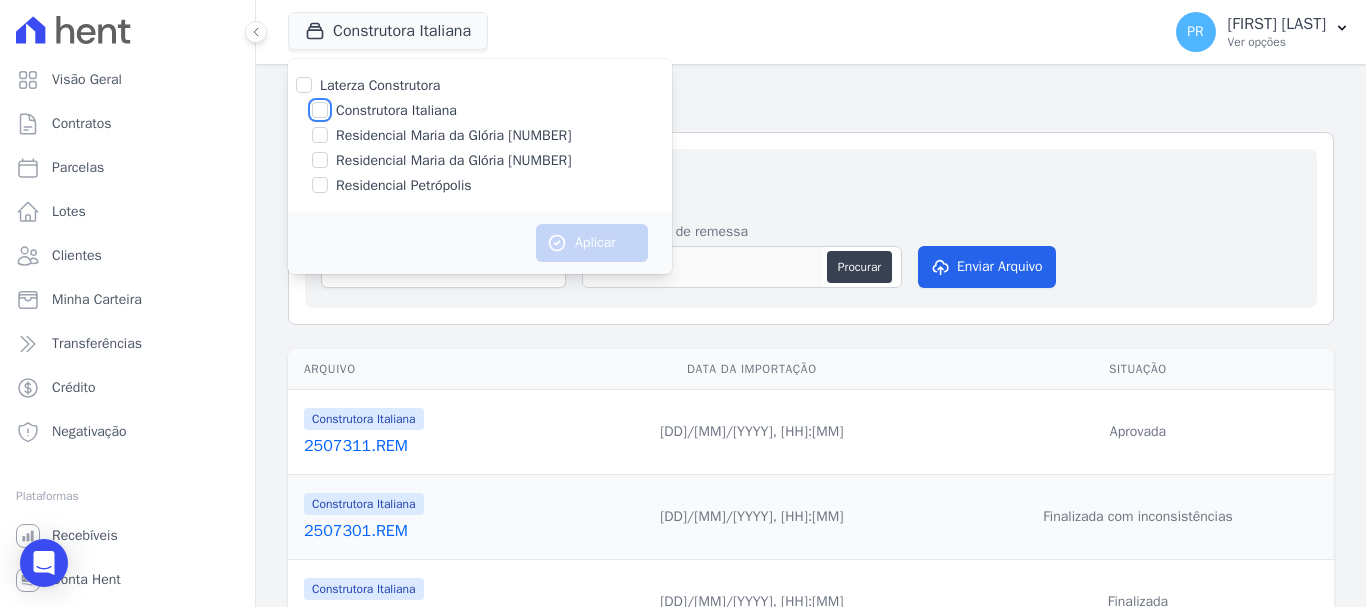 click on "Construtora Italiana" at bounding box center (320, 110) 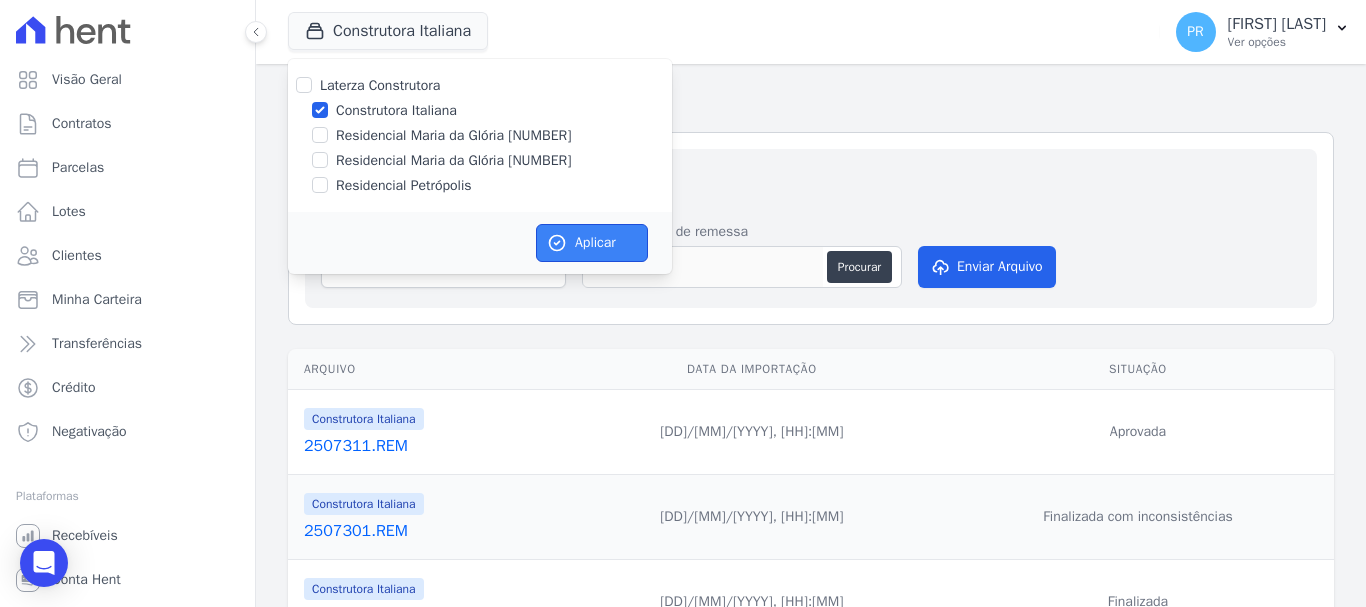 click on "Aplicar" at bounding box center (592, 243) 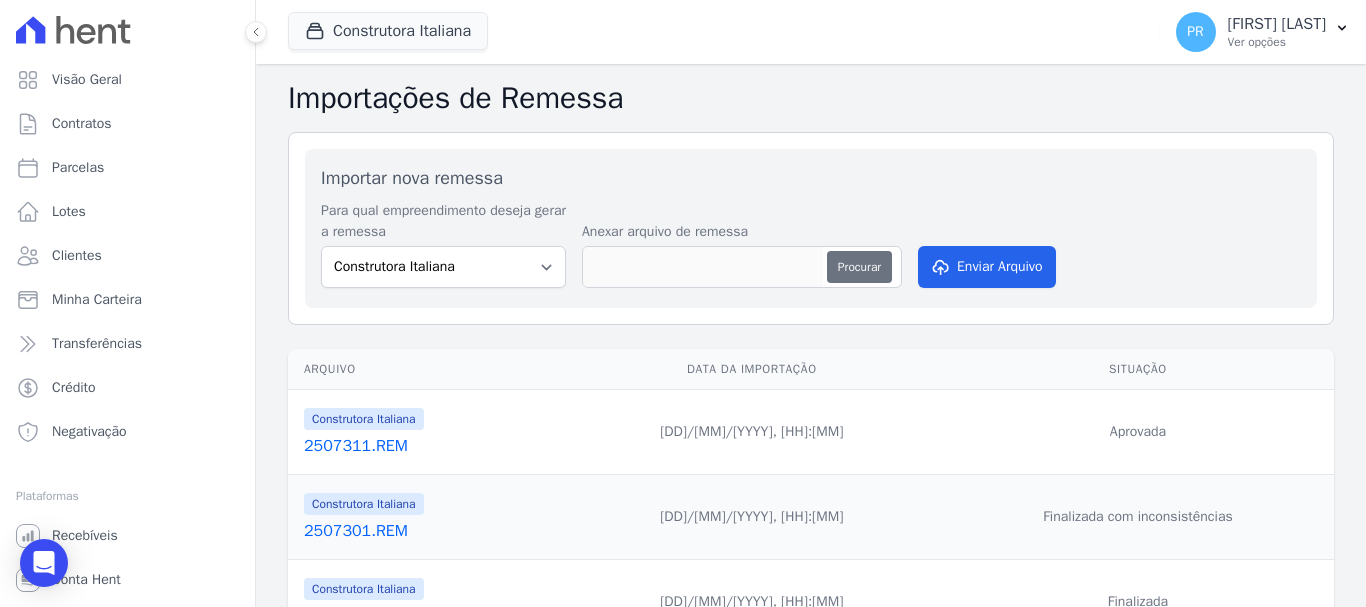 click on "Procurar" at bounding box center [859, 267] 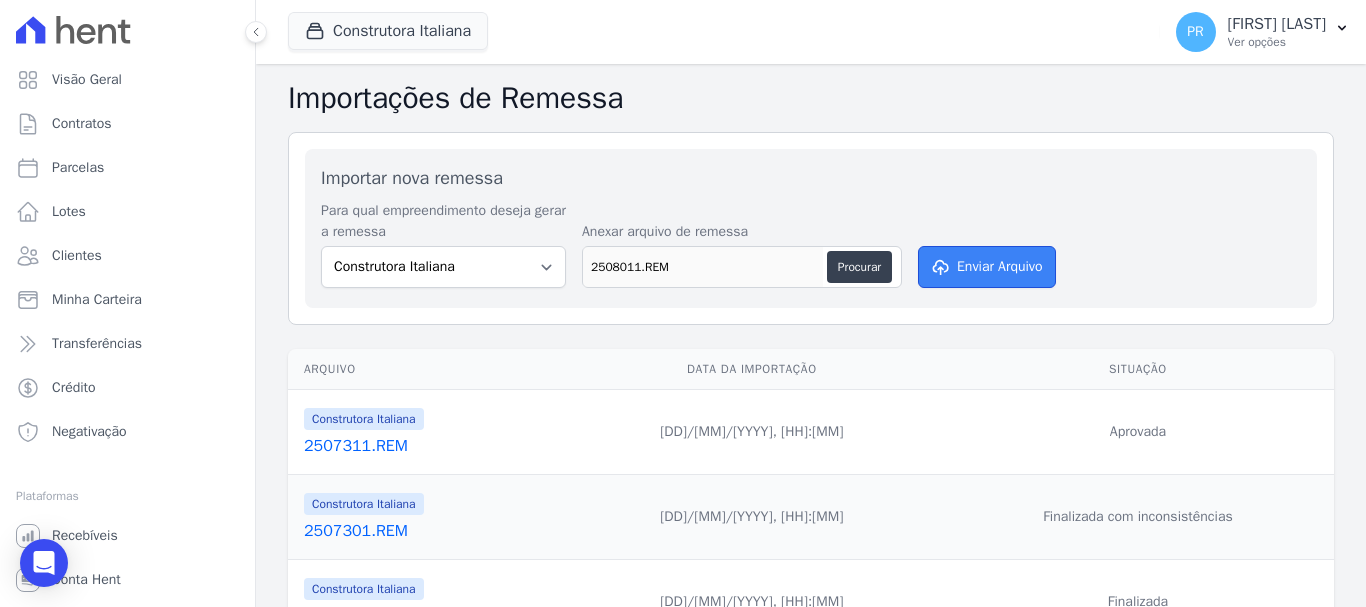 click on "Enviar Arquivo" at bounding box center (987, 267) 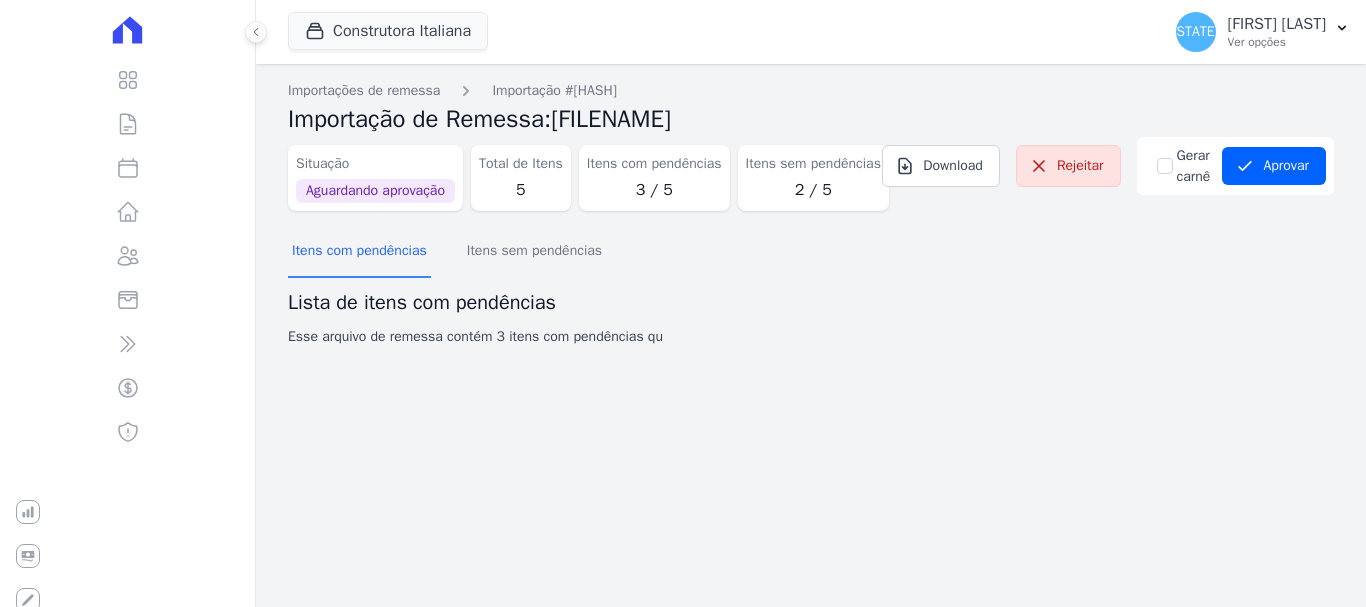 scroll, scrollTop: 0, scrollLeft: 0, axis: both 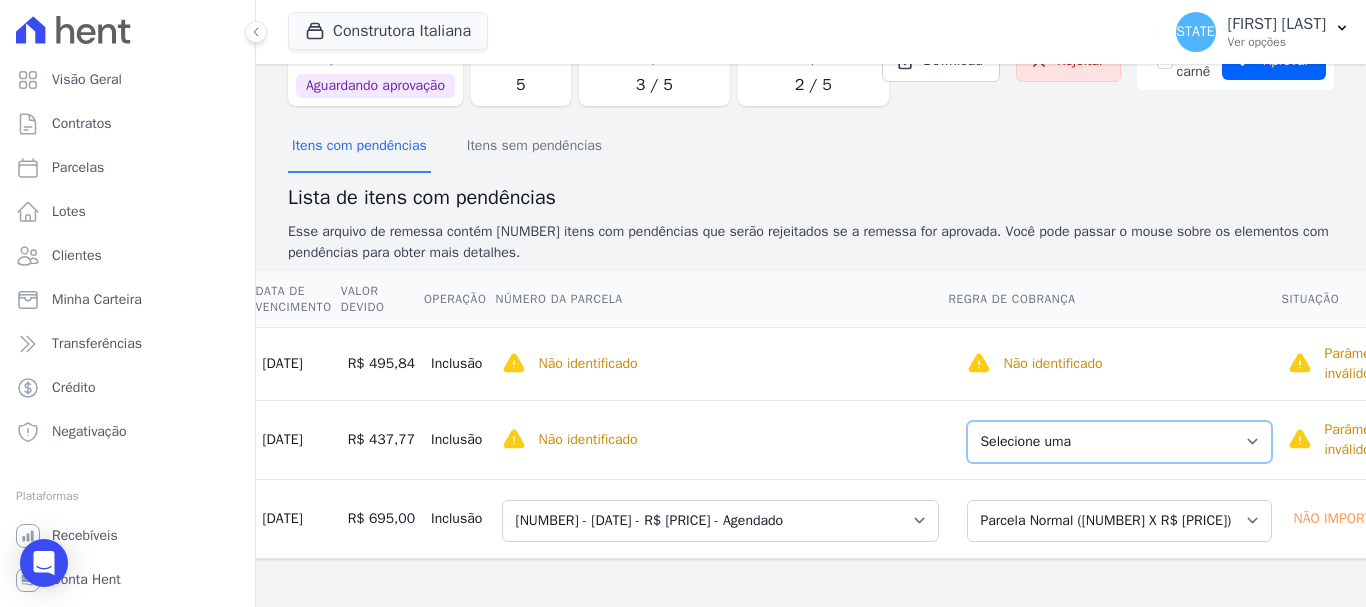 click on "Selecione uma
Nova Parcela Avulsa
Parcela Avulsa Existente
Parcela Normal (16 X R$ 389,00)" at bounding box center [1119, 442] 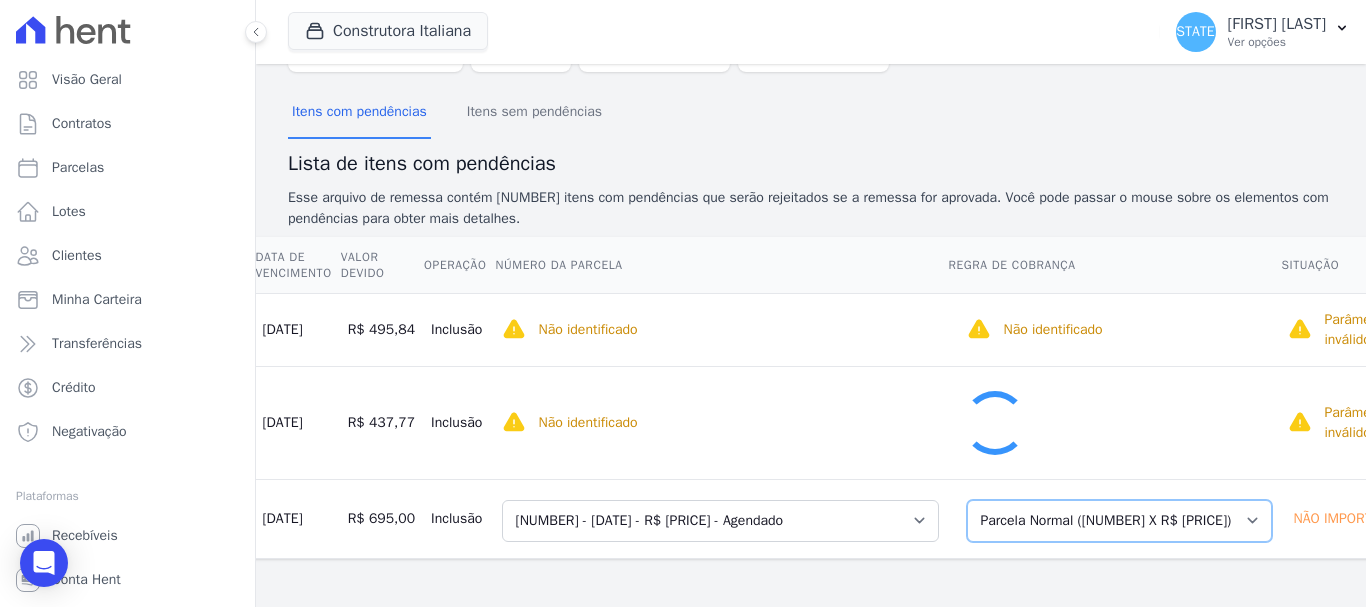 click on "Selecione uma
Nova Parcela Avulsa
Parcela Avulsa Existente
Parcela Normal (17 X R$ 695,00)" at bounding box center [1119, 521] 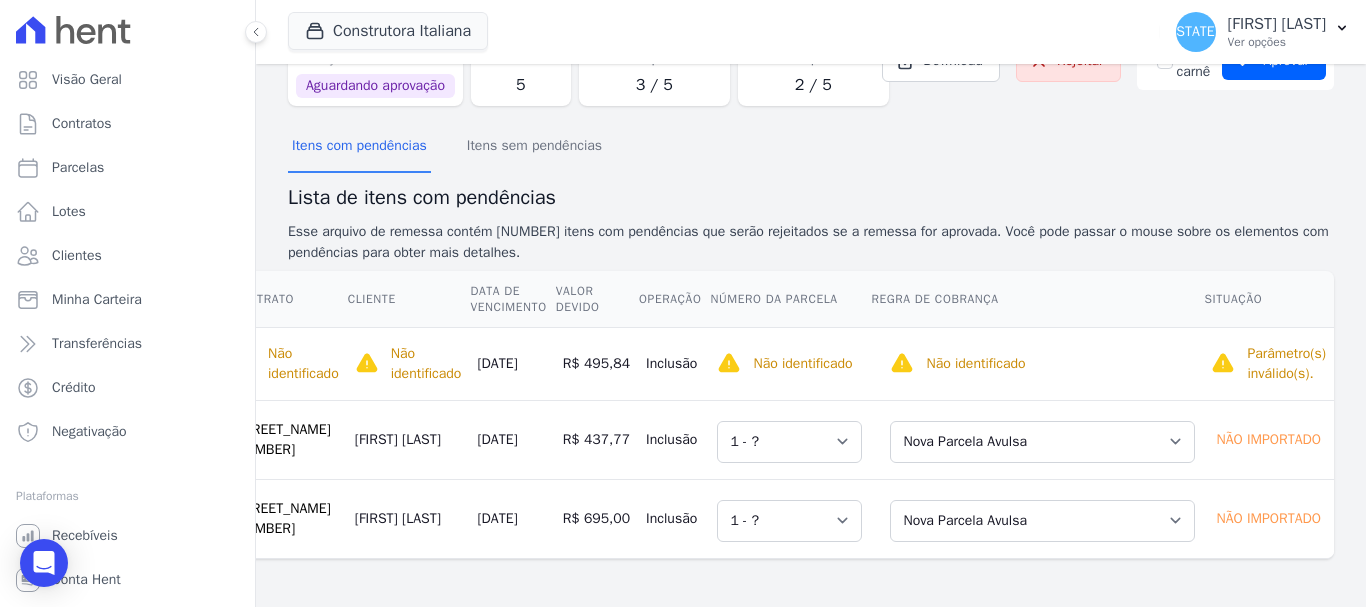 scroll, scrollTop: 0, scrollLeft: 50, axis: horizontal 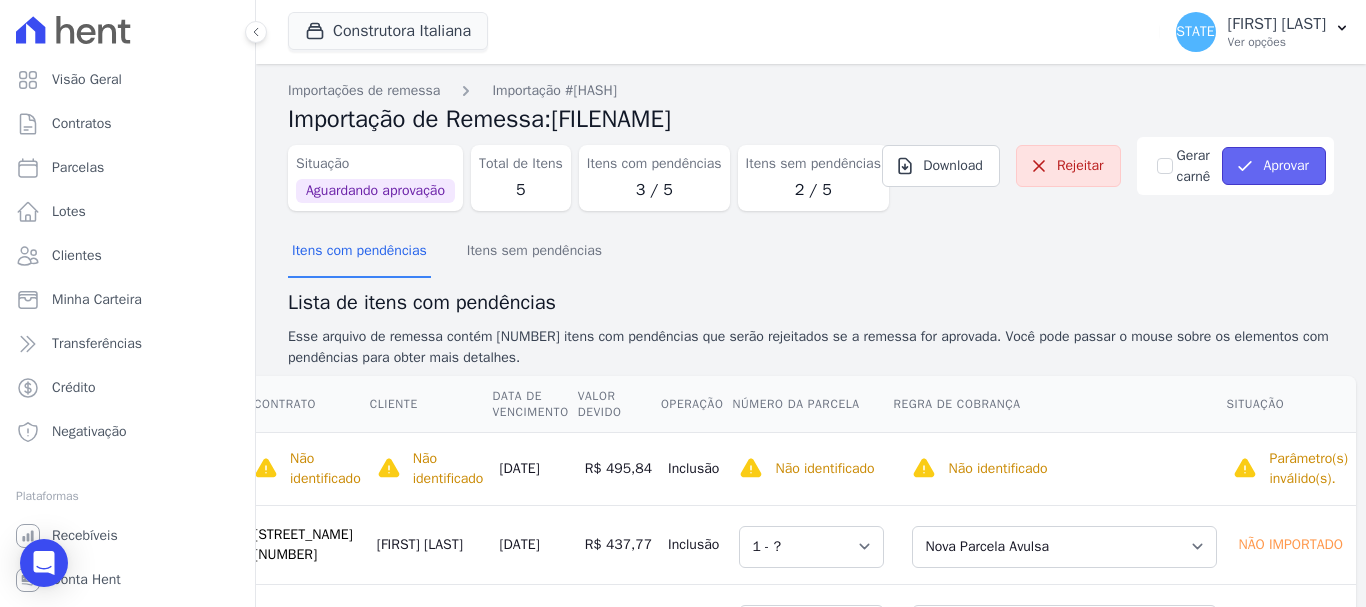 click on "Aprovar" at bounding box center (1274, 166) 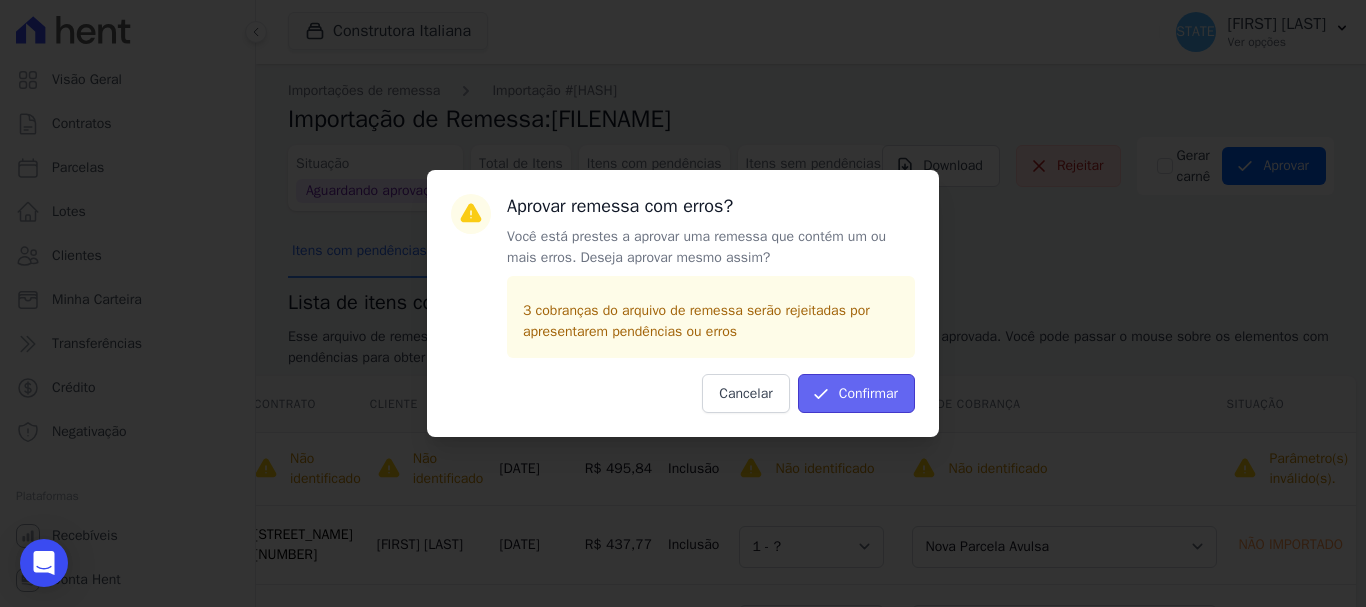 click on "Confirmar" at bounding box center [856, 393] 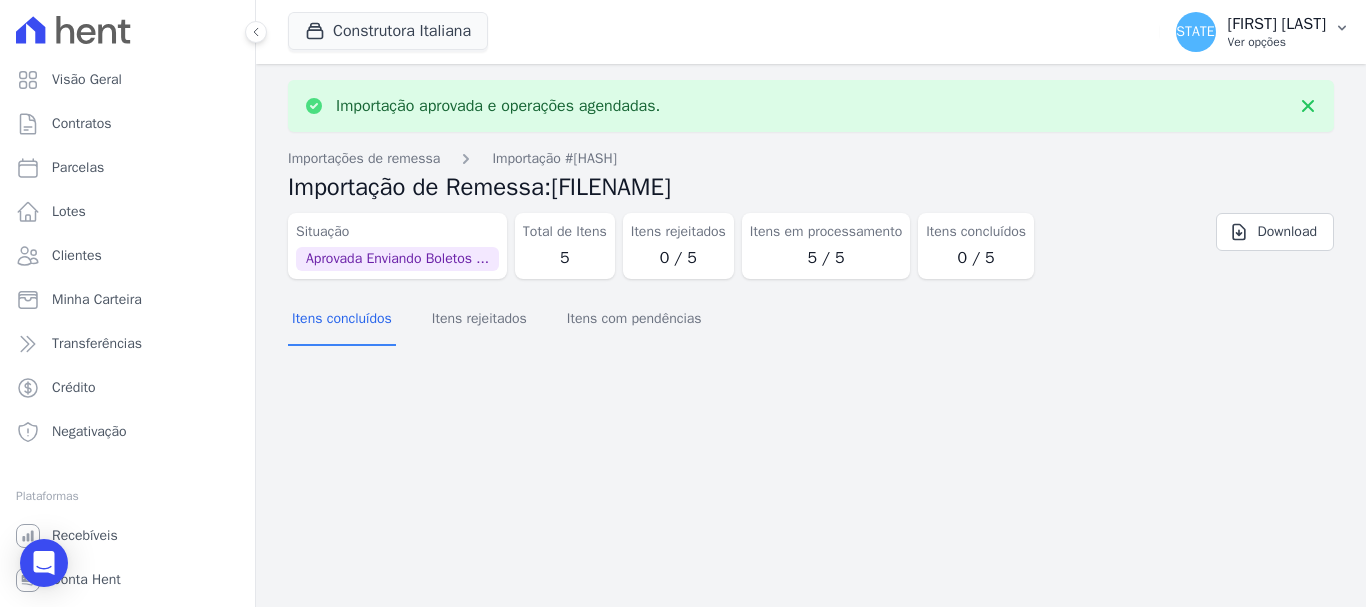 click on "Ver opções" at bounding box center (1277, 42) 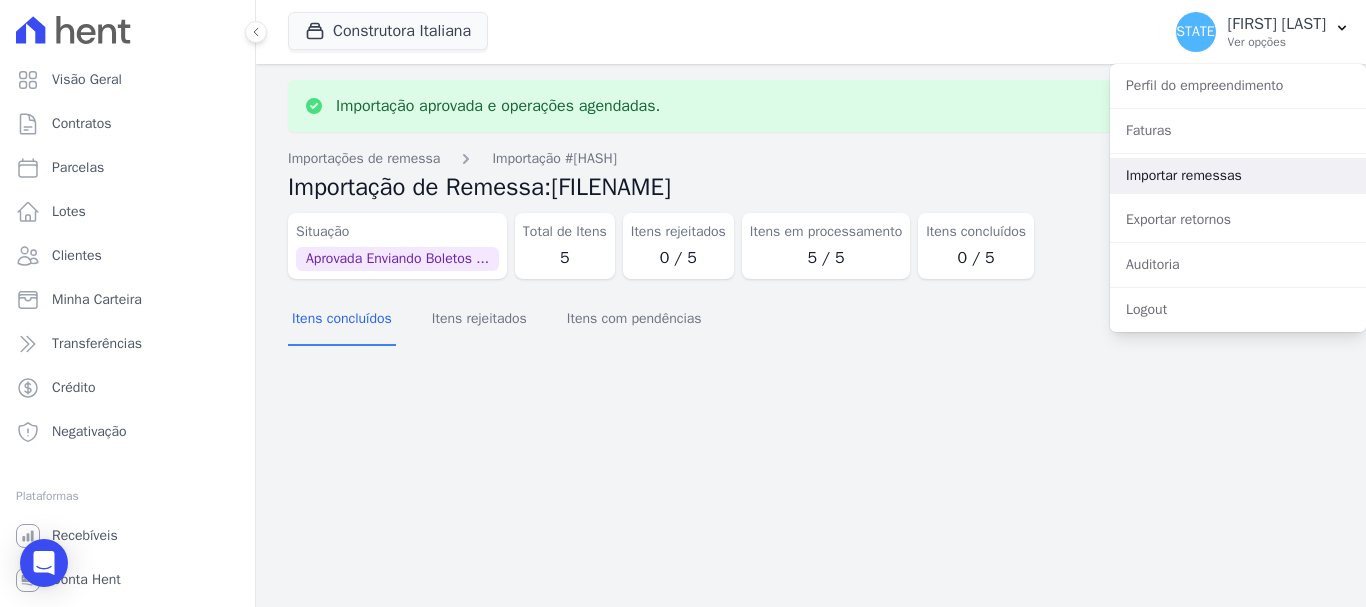 click on "Importar remessas" at bounding box center [1238, 176] 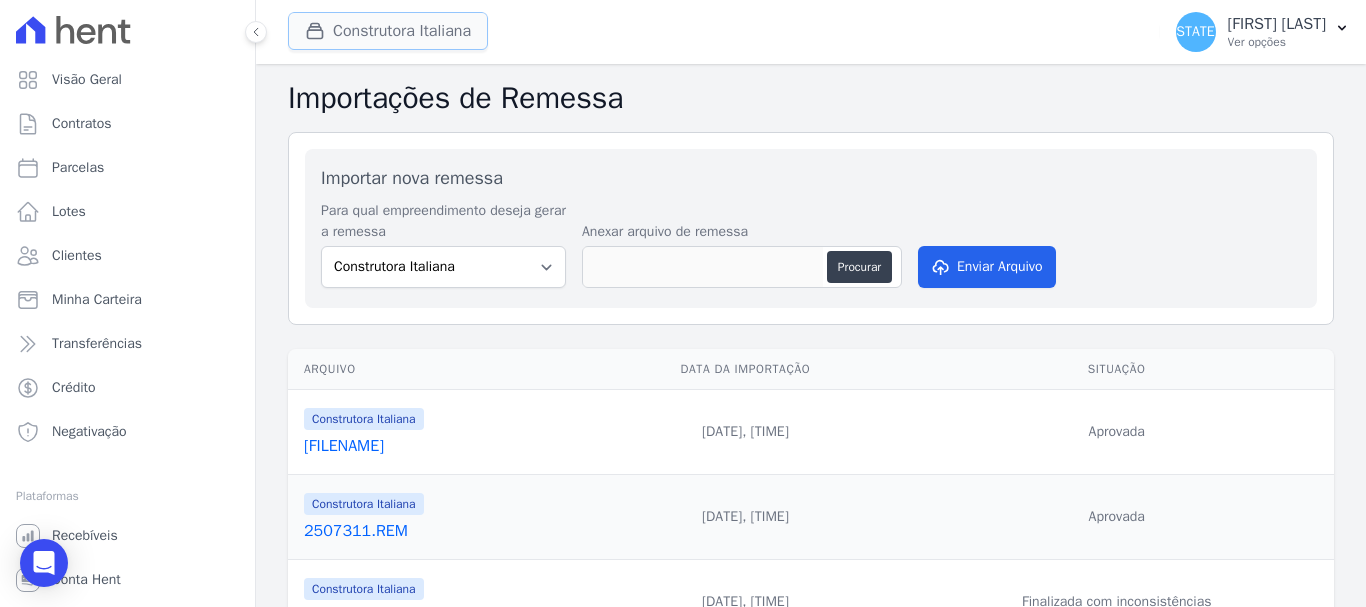 click on "Construtora Italiana" at bounding box center [388, 31] 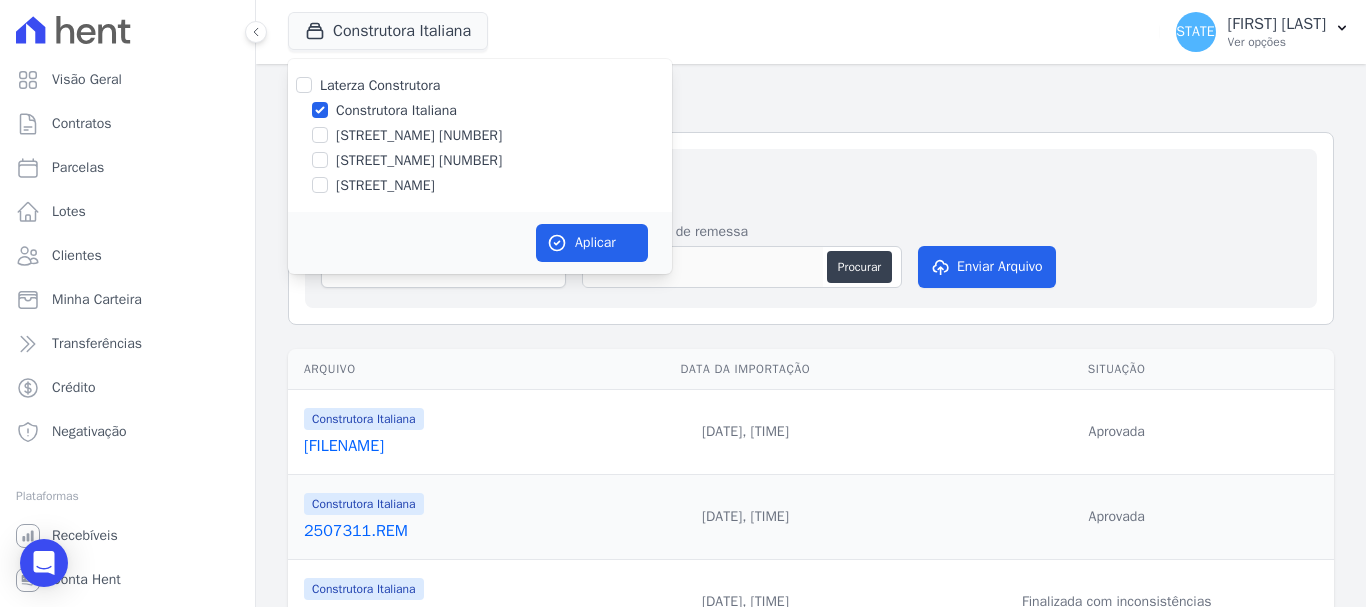 drag, startPoint x: 381, startPoint y: 104, endPoint x: 402, endPoint y: 115, distance: 23.70654 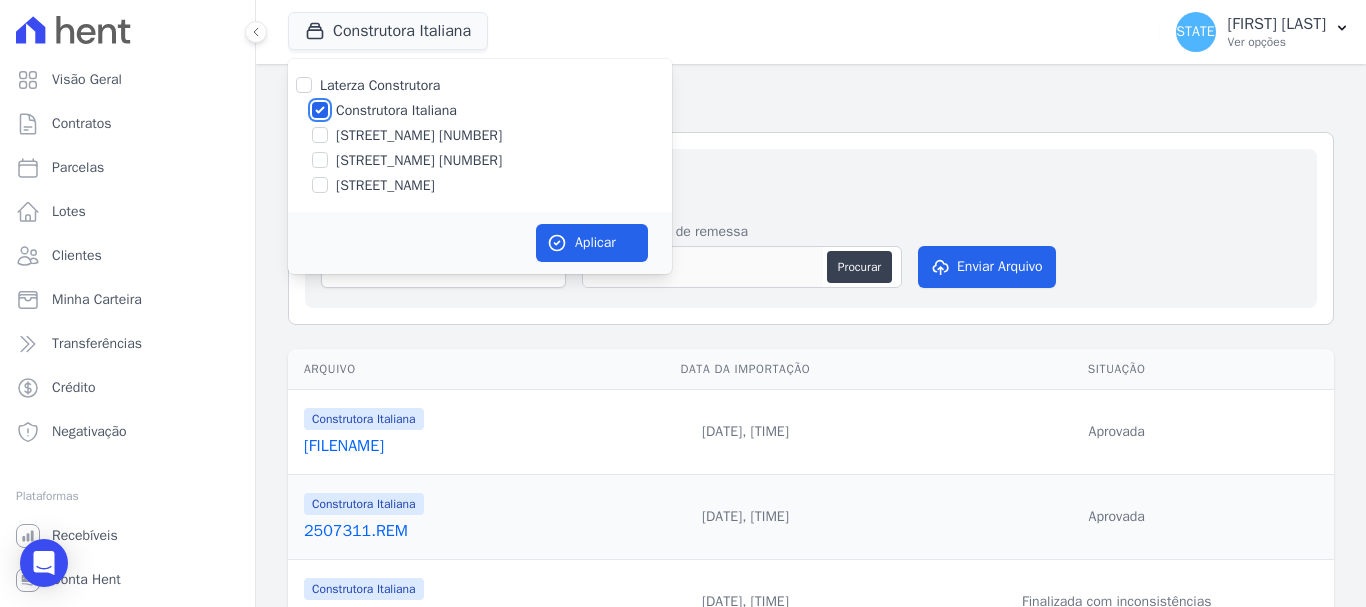 checkbox on "false" 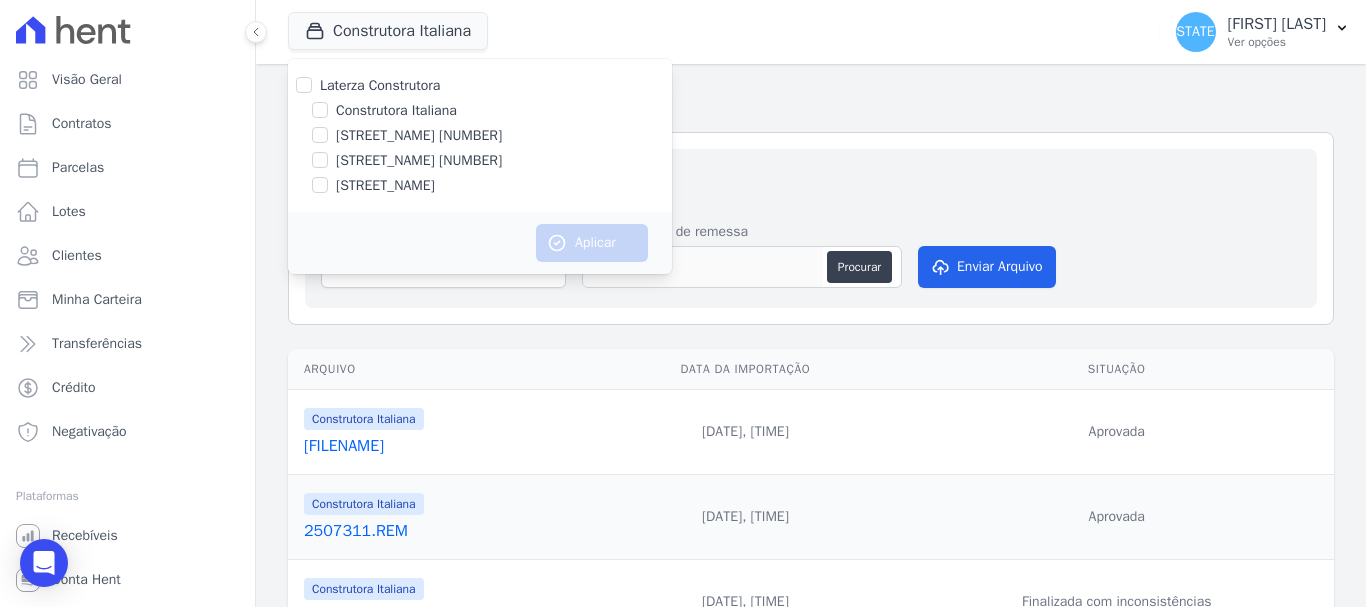 drag, startPoint x: 410, startPoint y: 135, endPoint x: 423, endPoint y: 137, distance: 13.152946 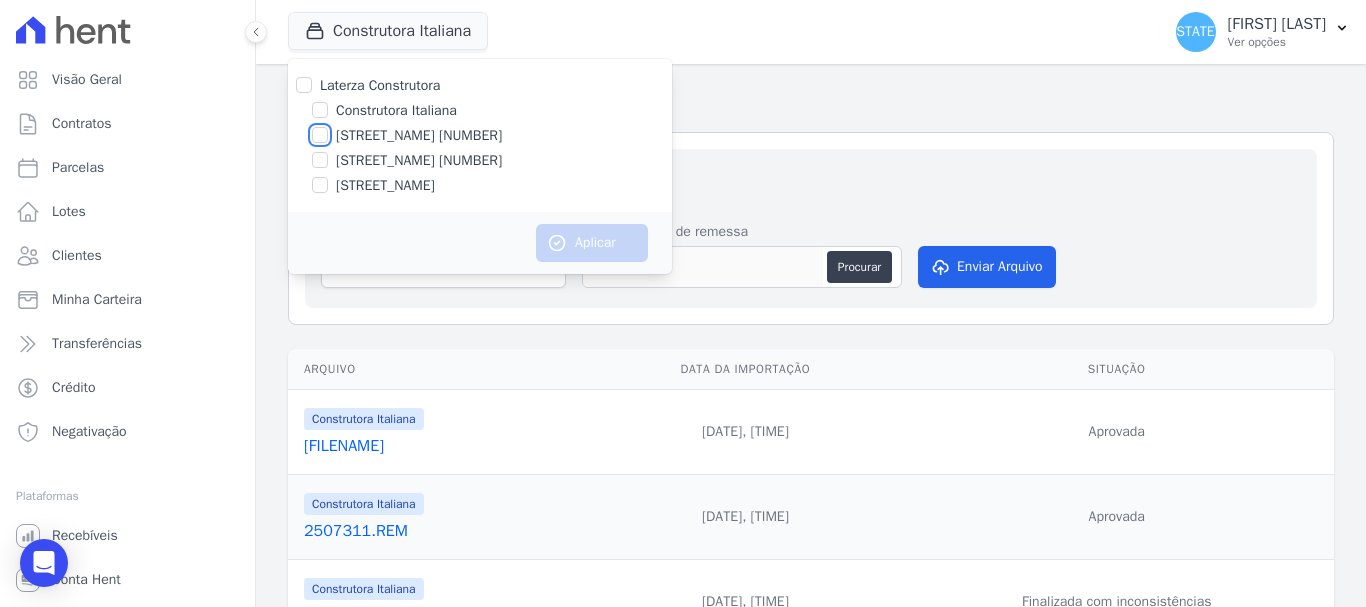 click on "[ADDRESS]" at bounding box center [320, 135] 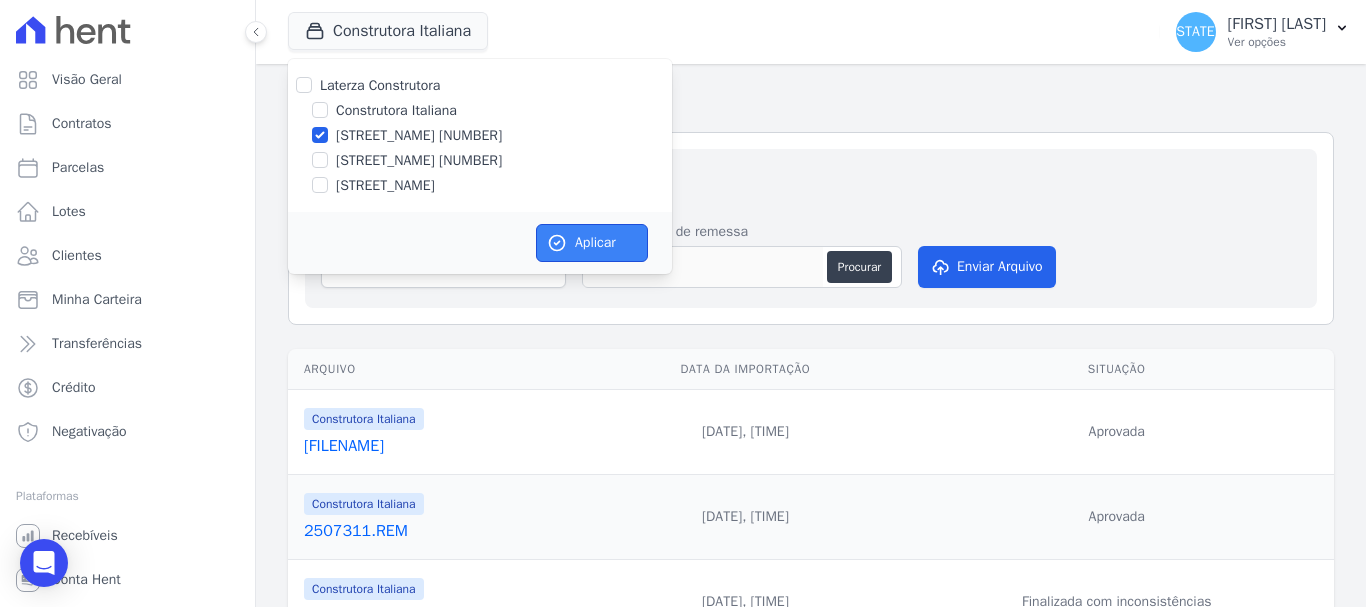 click on "Aplicar" at bounding box center (592, 243) 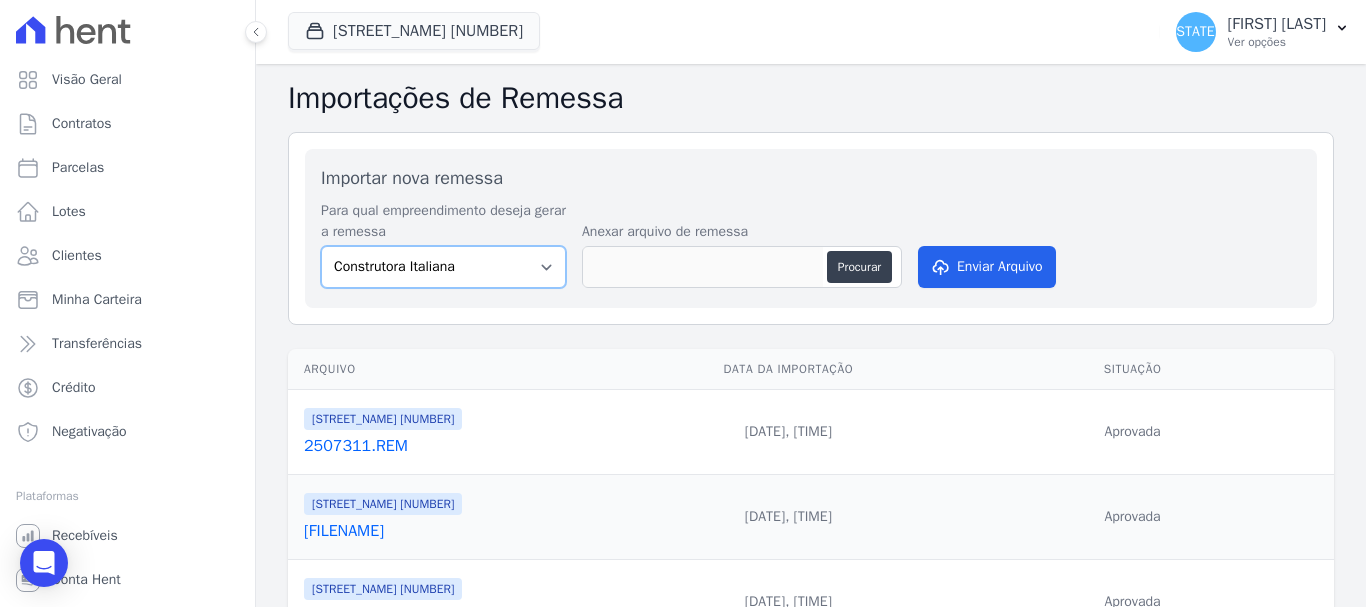 click on "[BRAND]
[ADDRESS]
[ADDRESS]
[ADDRESS]" at bounding box center [443, 267] 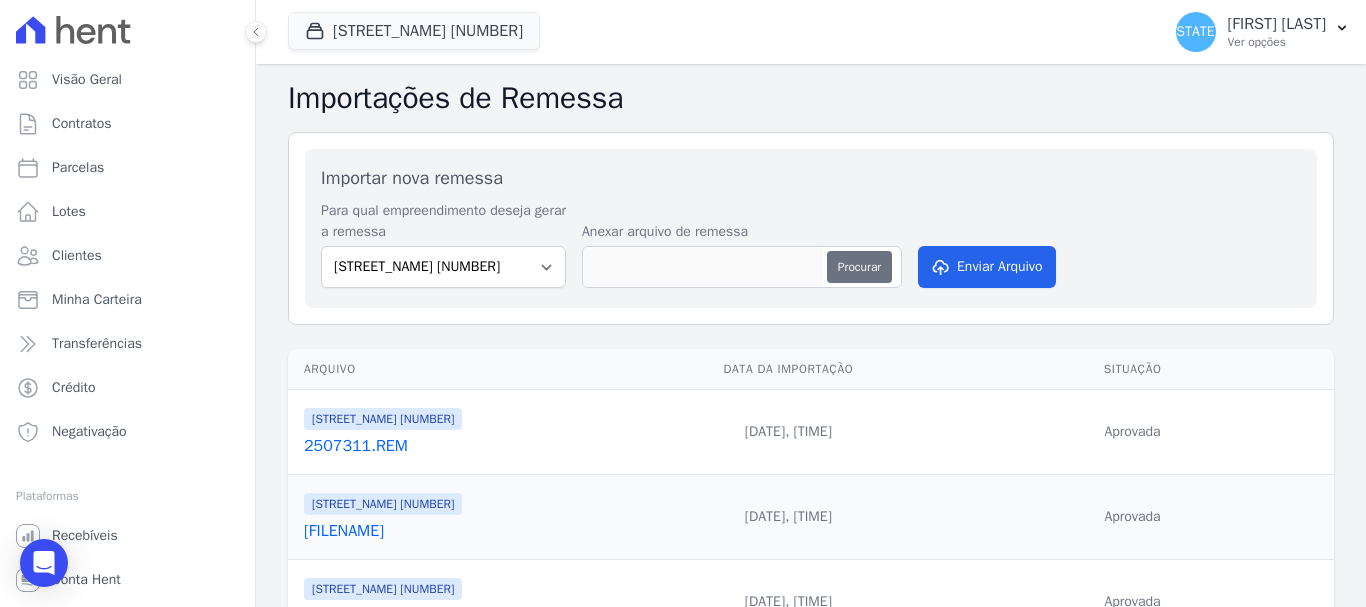 click on "Procurar" at bounding box center [859, 267] 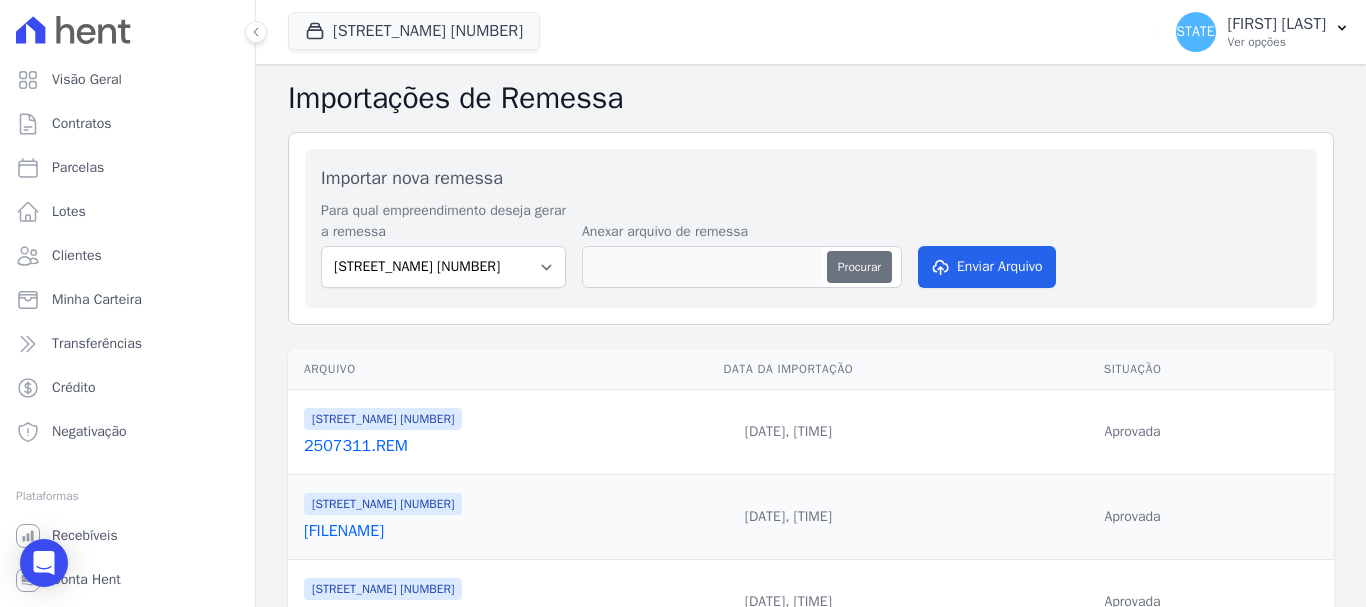 type on "2508011.REM" 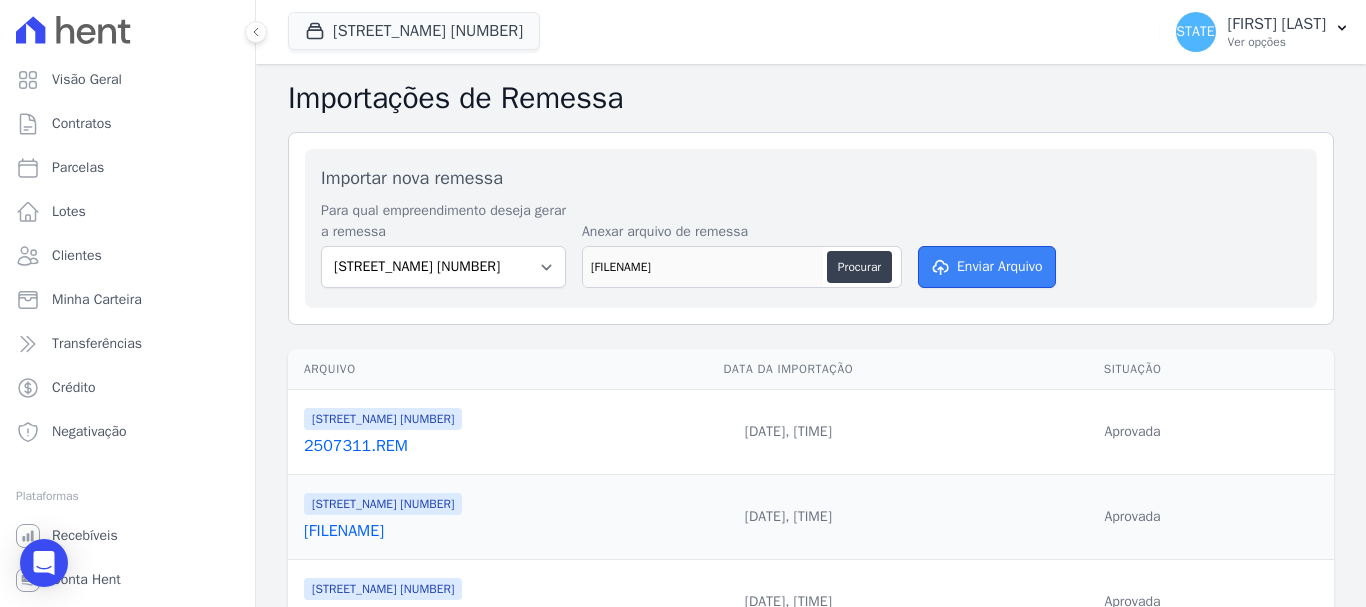 click on "Enviar Arquivo" at bounding box center (987, 267) 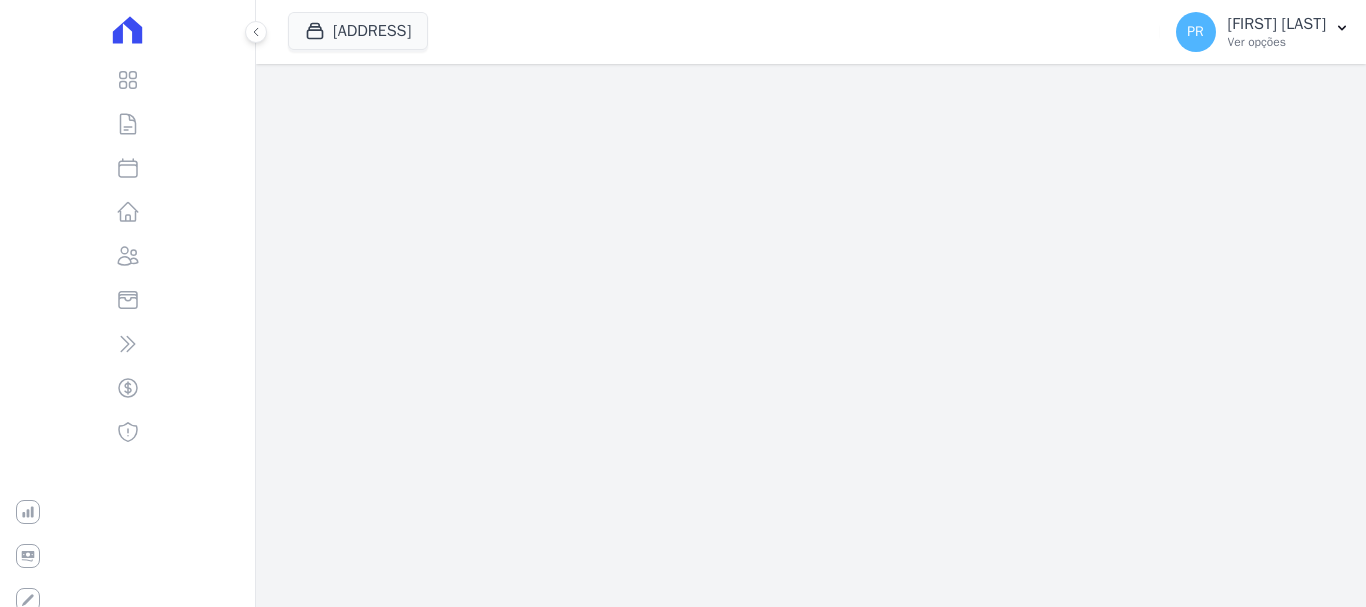 scroll, scrollTop: 0, scrollLeft: 0, axis: both 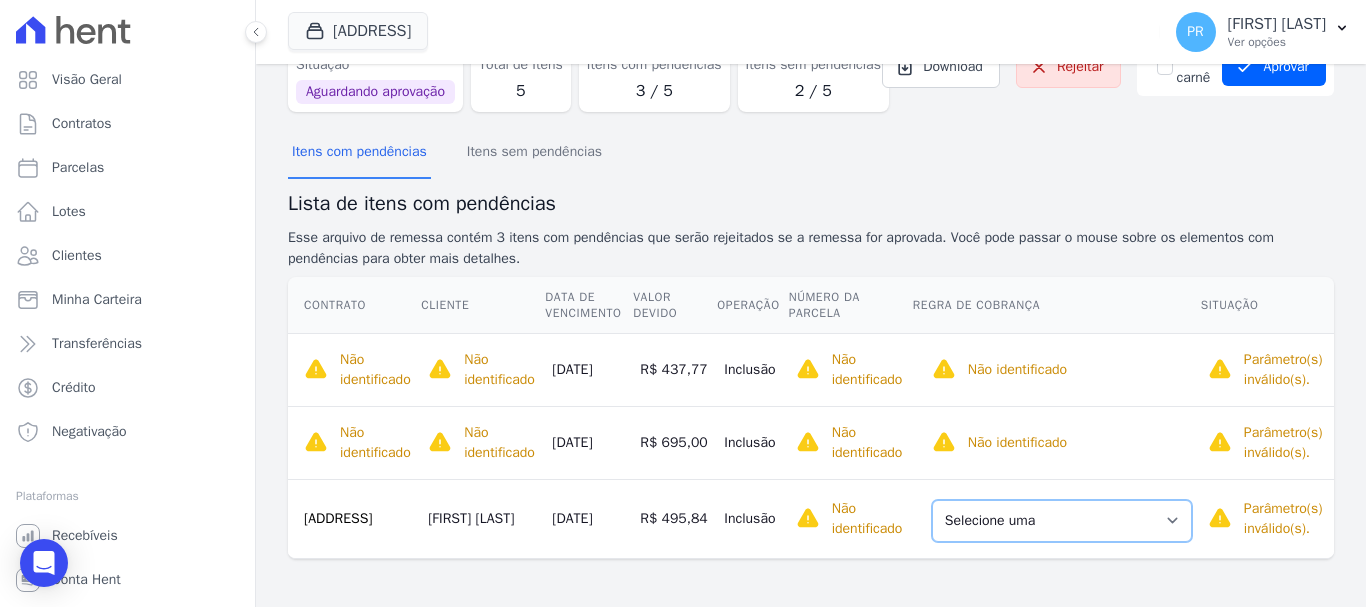 click on "Selecione uma
Nova Parcela Avulsa
Parcela Avulsa Existente
Parcela Normal (18 X R$ 156,40)" at bounding box center (1062, 521) 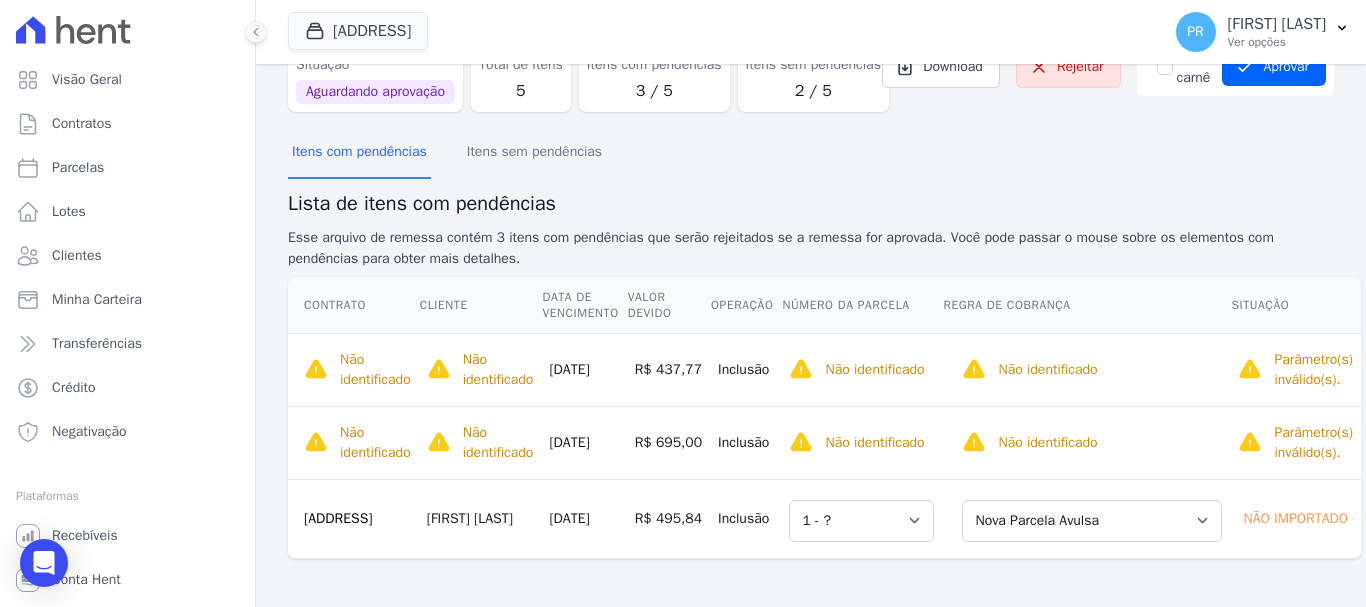 scroll, scrollTop: 189, scrollLeft: 0, axis: vertical 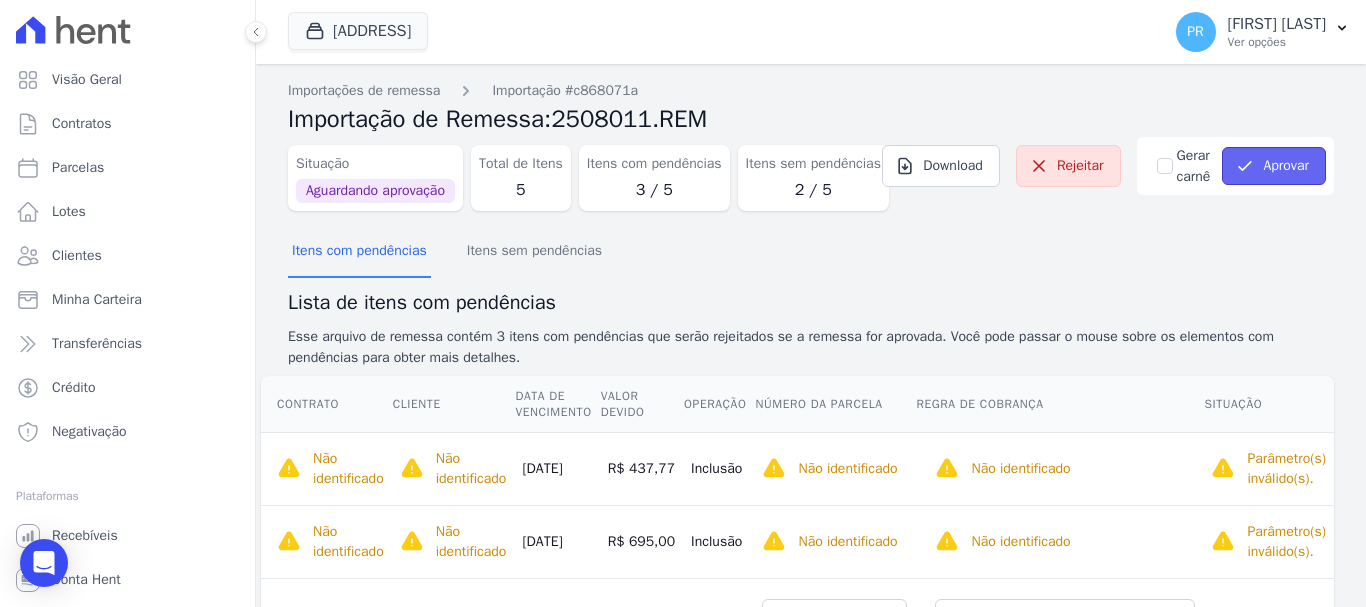 click on "Aprovar" at bounding box center (1274, 166) 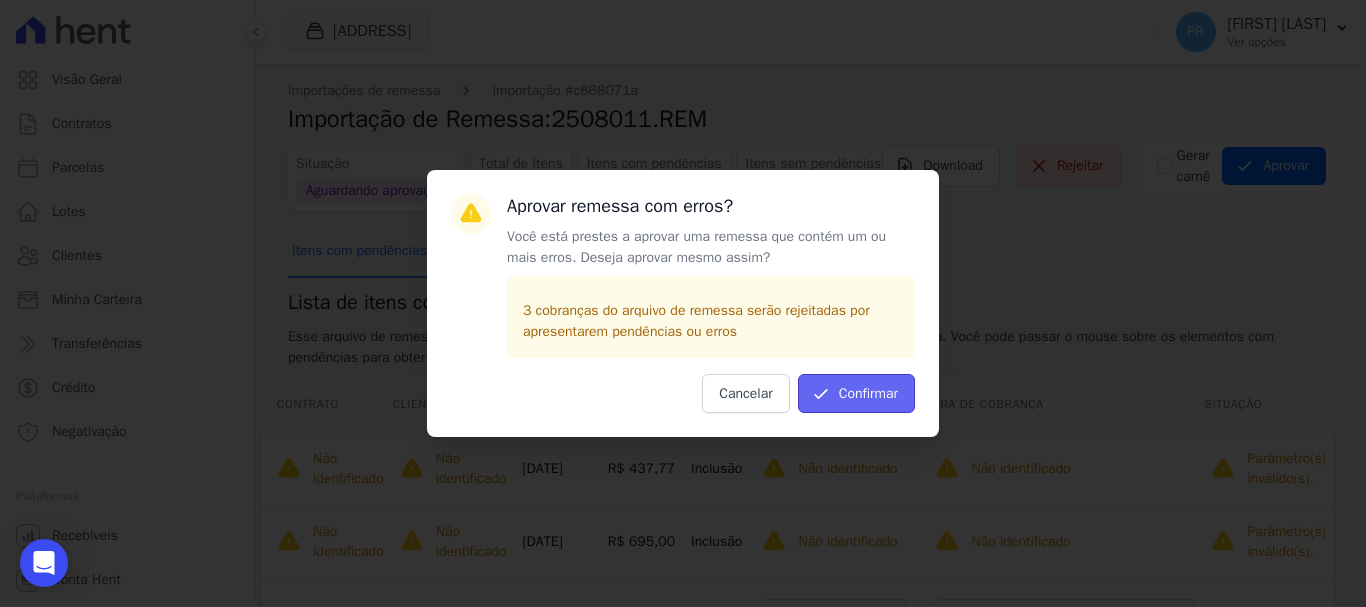 click on "Confirmar" at bounding box center (856, 393) 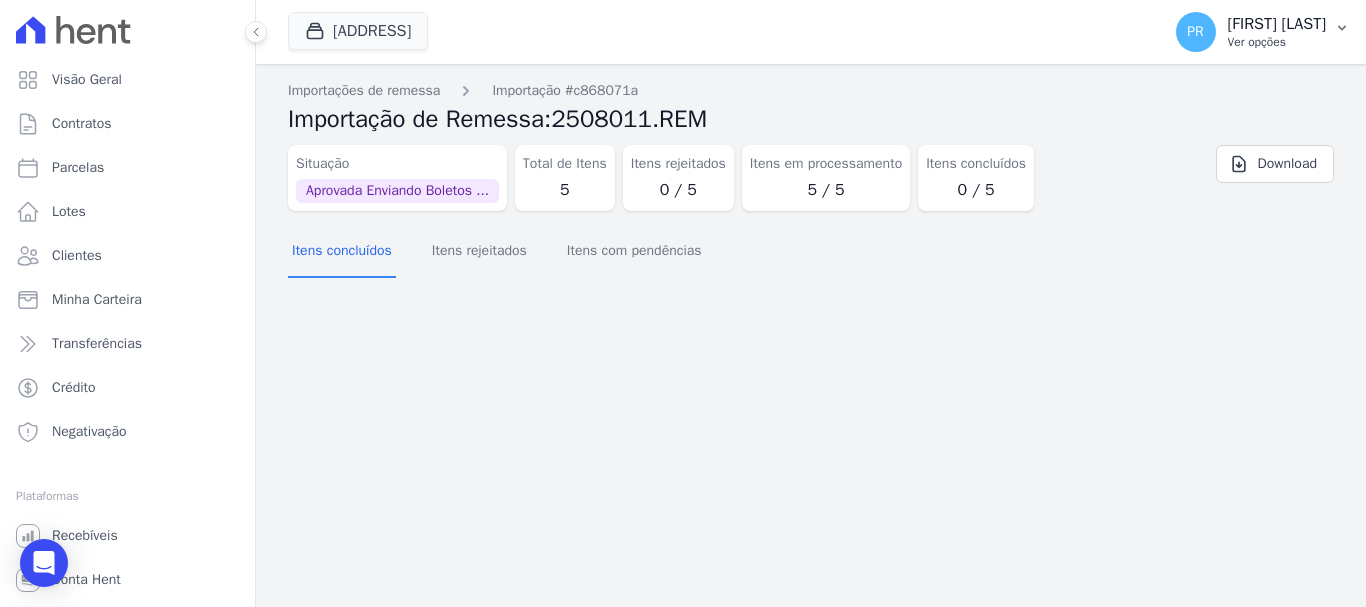 click on "PR
[FIRST] [LAST]
Ver opções" at bounding box center (1263, 32) 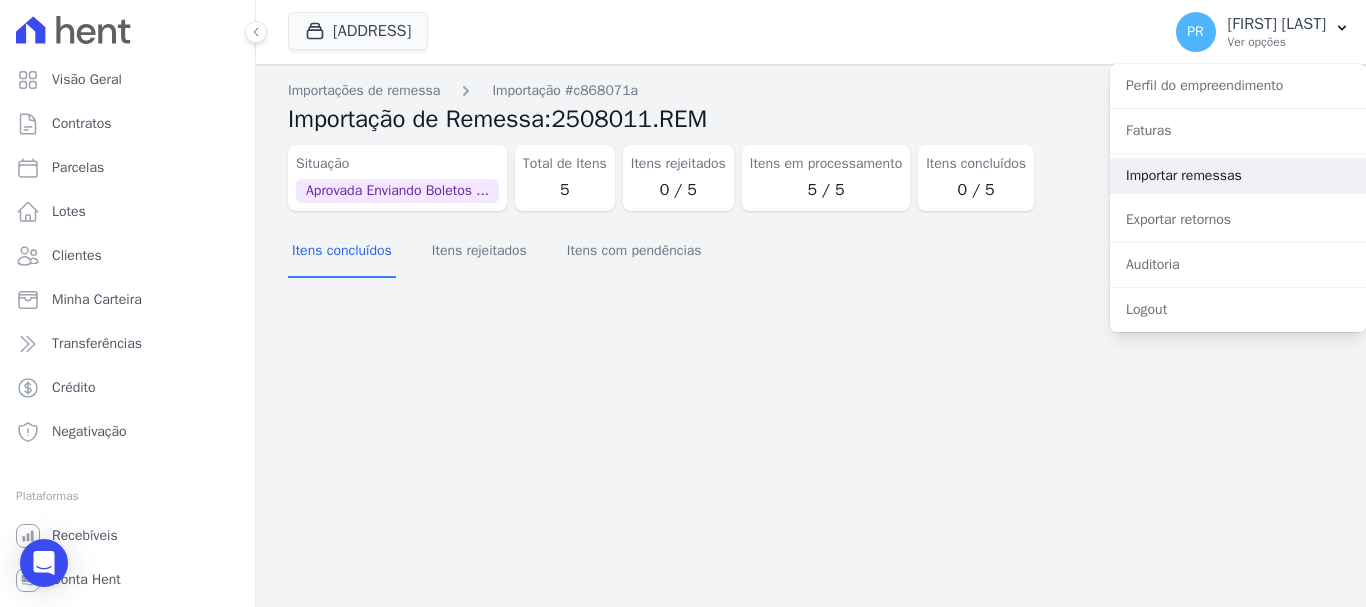 click on "Importar remessas" at bounding box center (1238, 176) 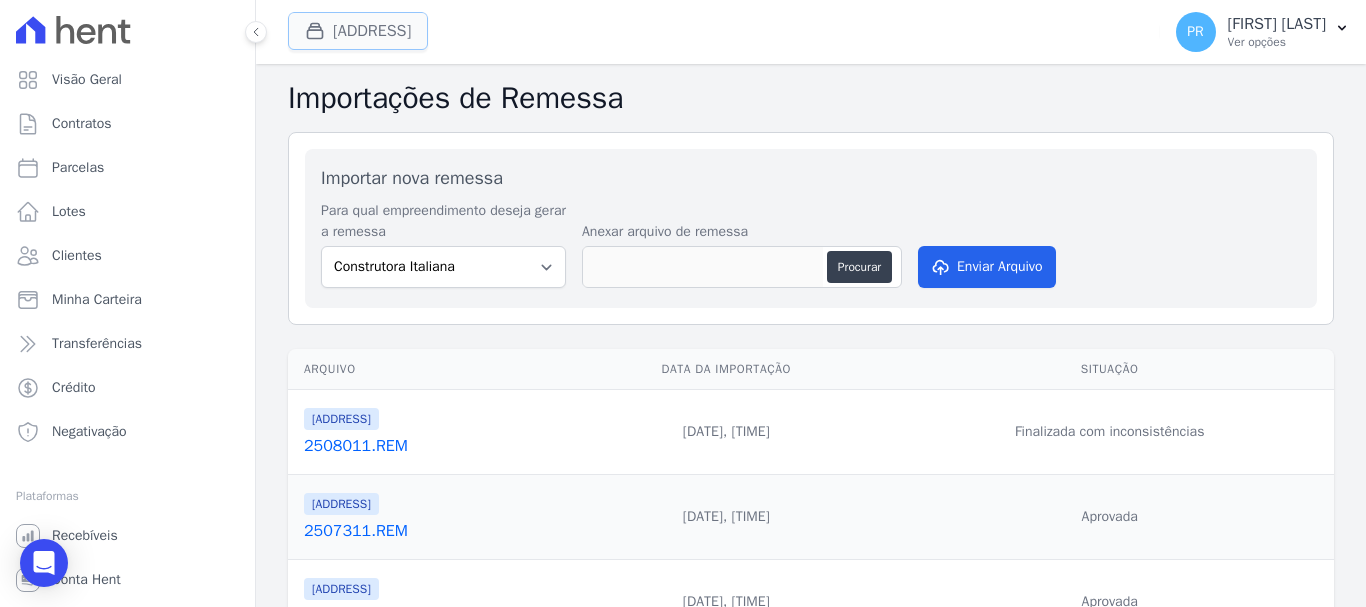click on "[ADDRESS]" at bounding box center (358, 31) 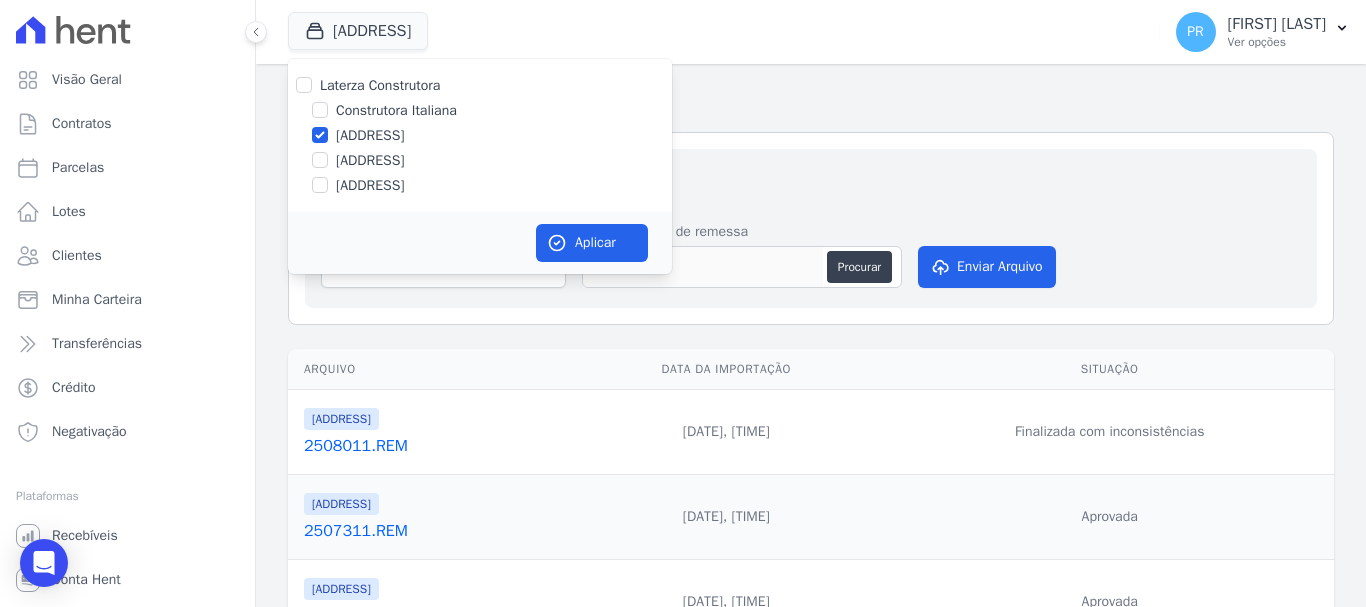 click on "[ADDRESS]" at bounding box center [370, 135] 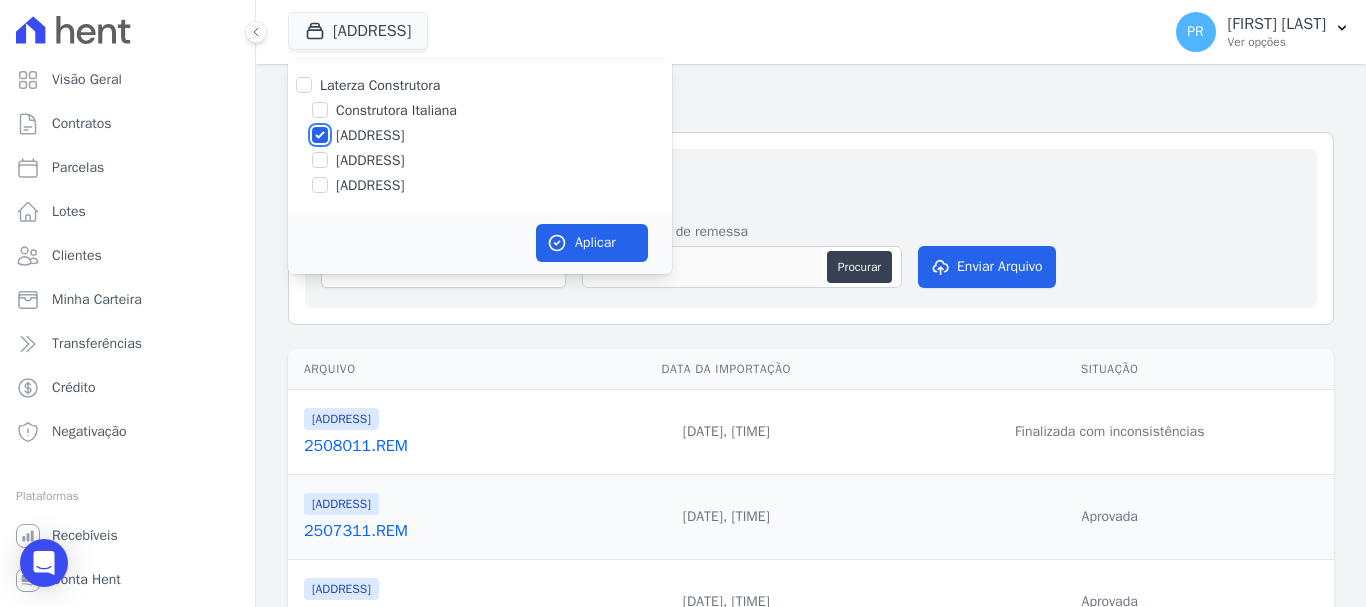 checkbox on "false" 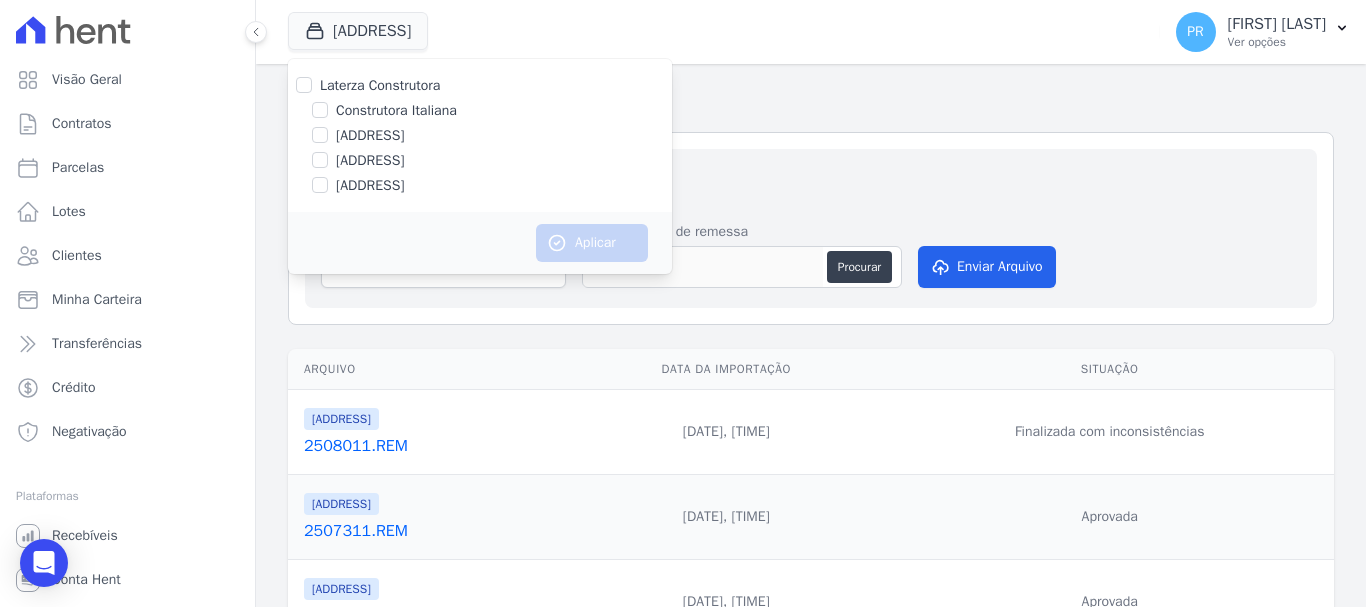 click on "[ADDRESS]" at bounding box center [370, 160] 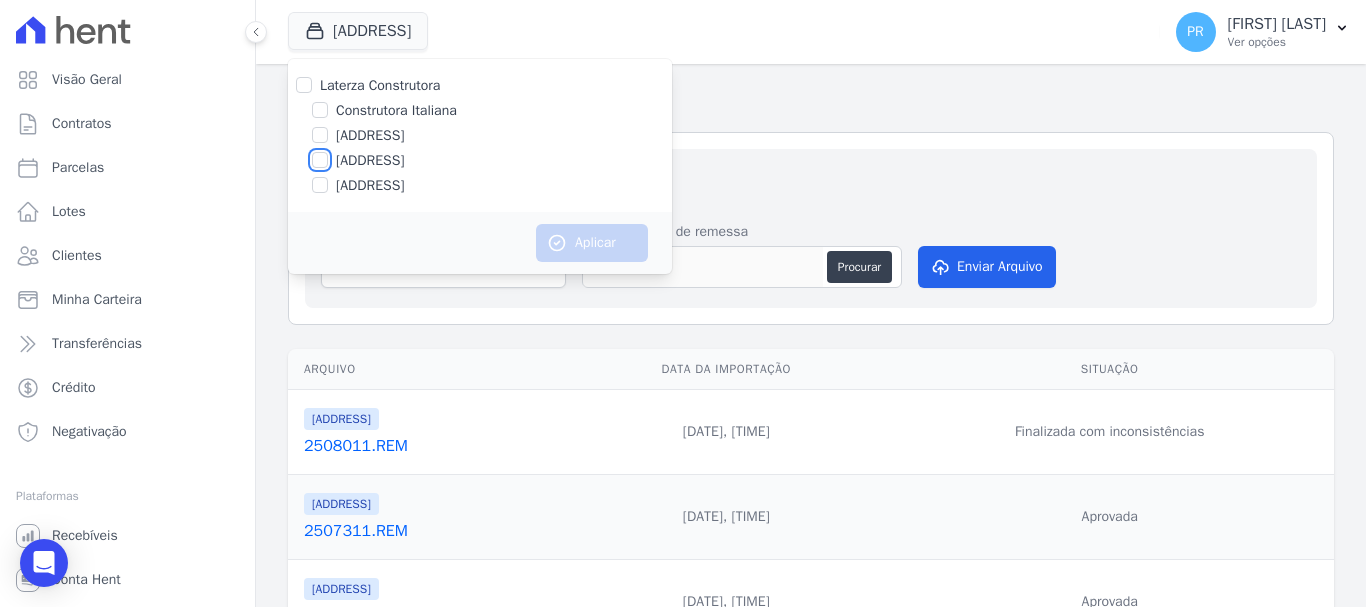 checkbox on "true" 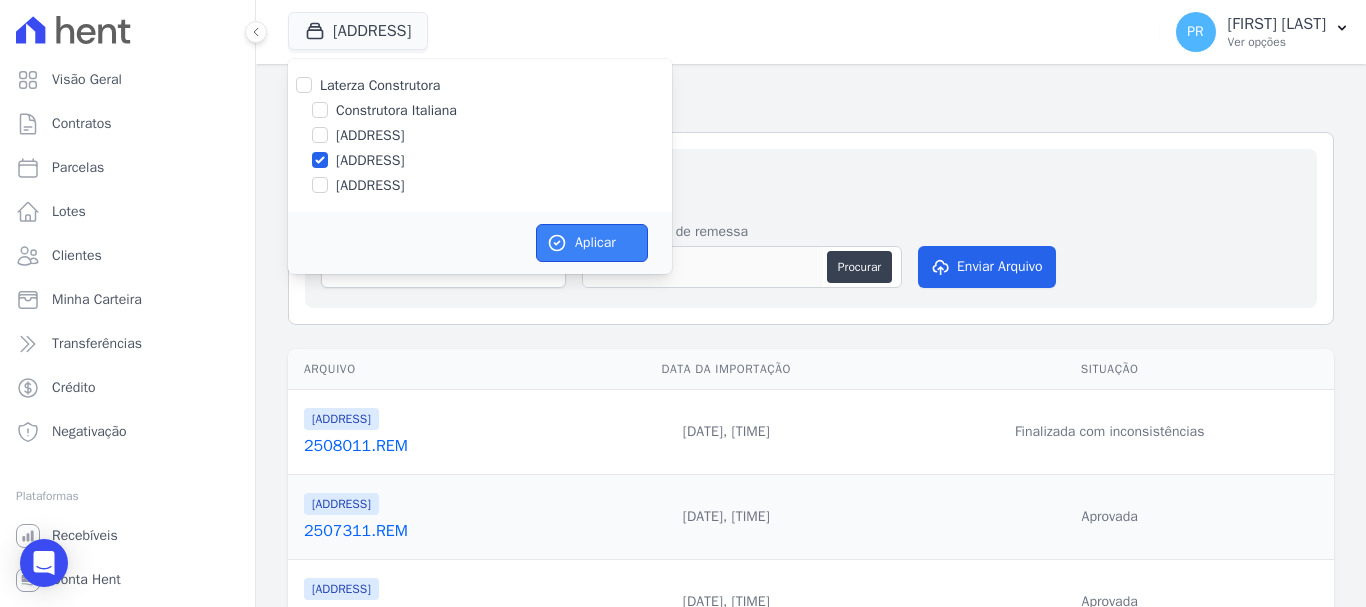 click on "Aplicar" at bounding box center [592, 243] 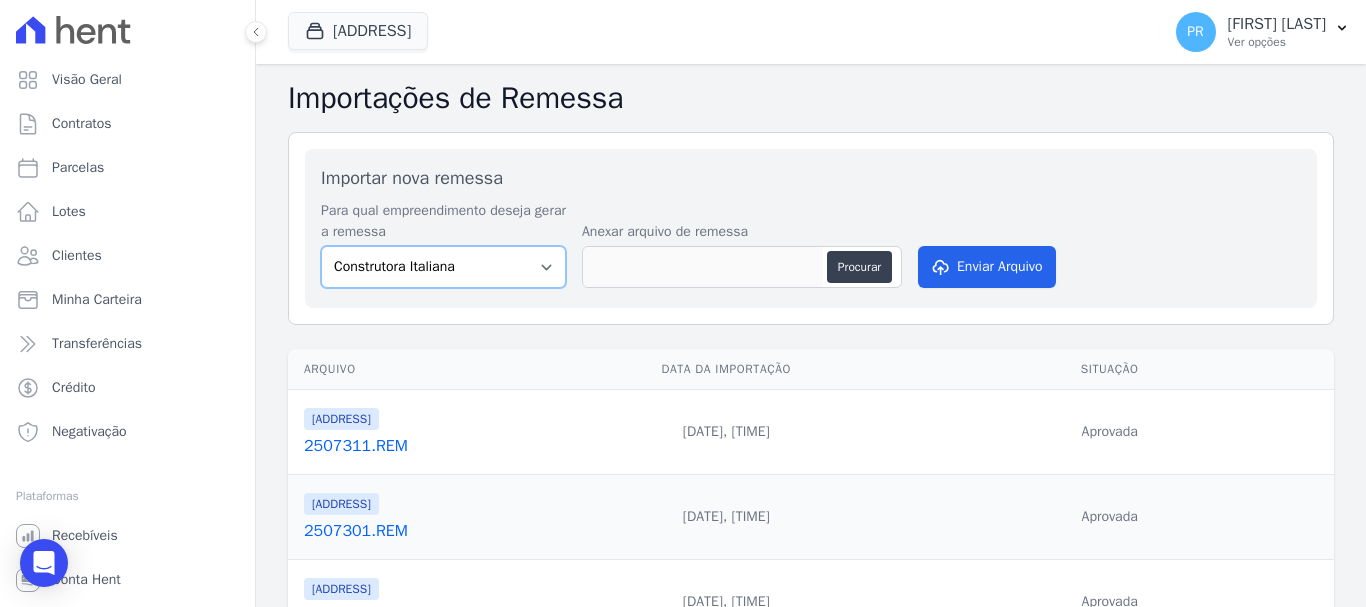 click on "[BRAND]
[ADDRESS]
[ADDRESS]
[ADDRESS]" at bounding box center [443, 267] 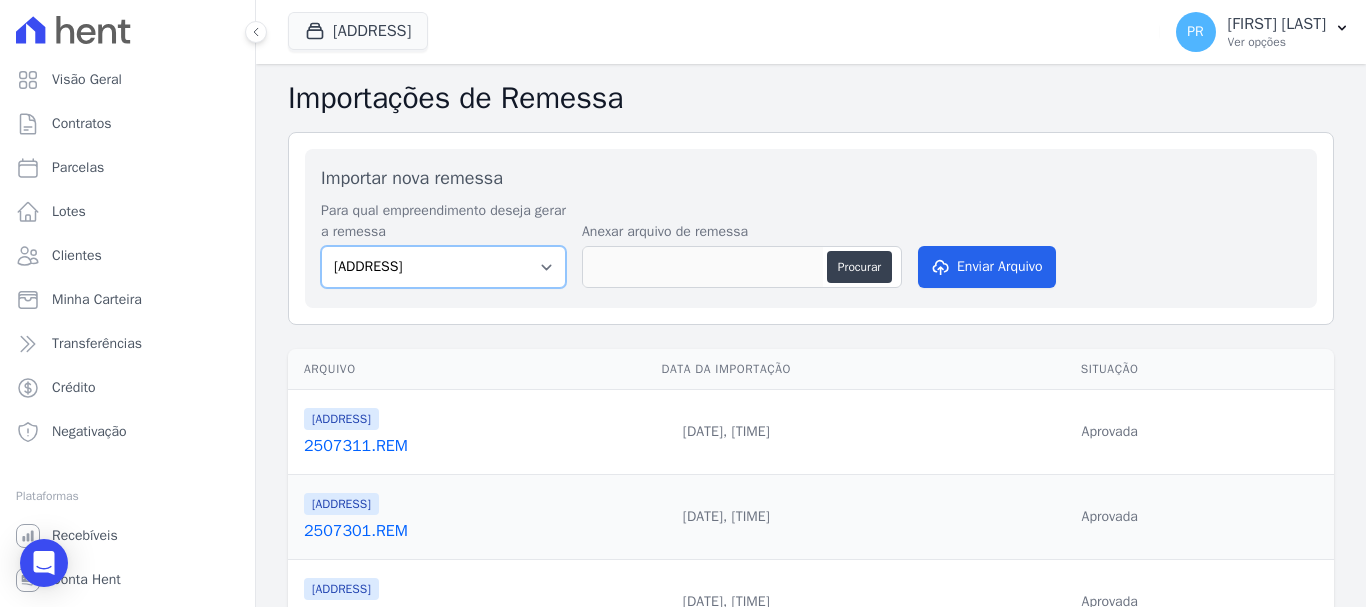 click on "[BRAND]
[ADDRESS]
[ADDRESS]
[ADDRESS]" at bounding box center [443, 267] 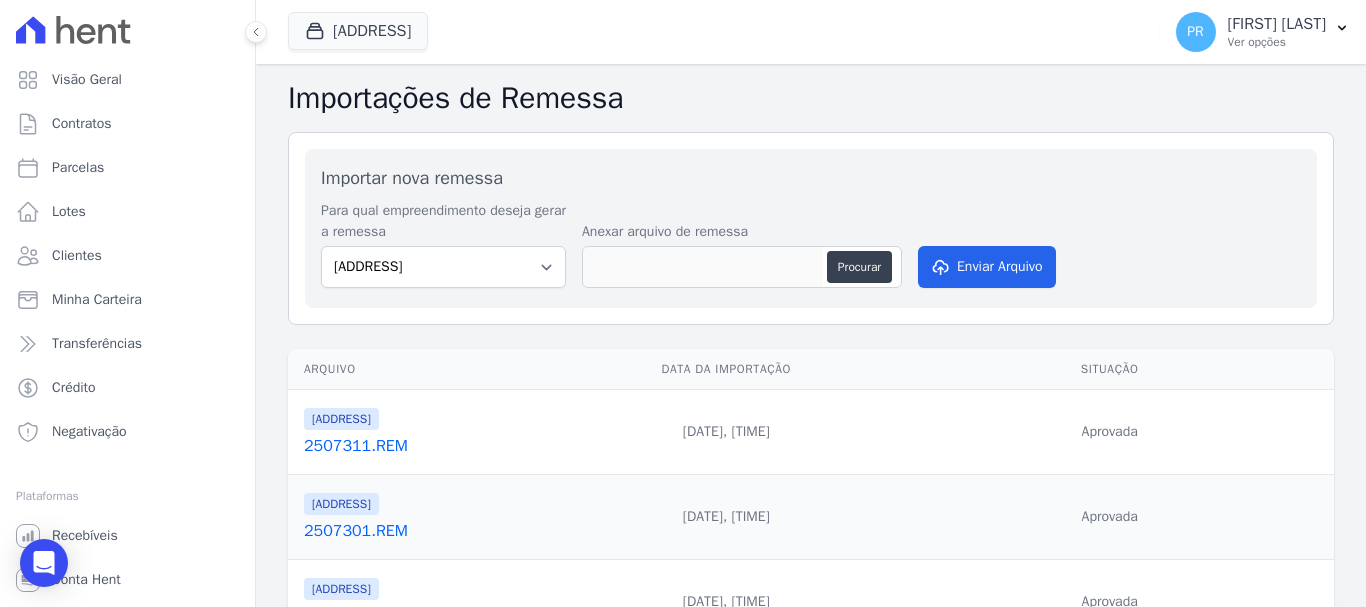 click on "Para qual empreendimento deseja gerar a remessa
[BRAND]
[ADDRESS]
[ADDRESS]
[ADDRESS]
Anexar arquivo de remessa
Procurar
Enviar Arquivo" at bounding box center [811, 246] 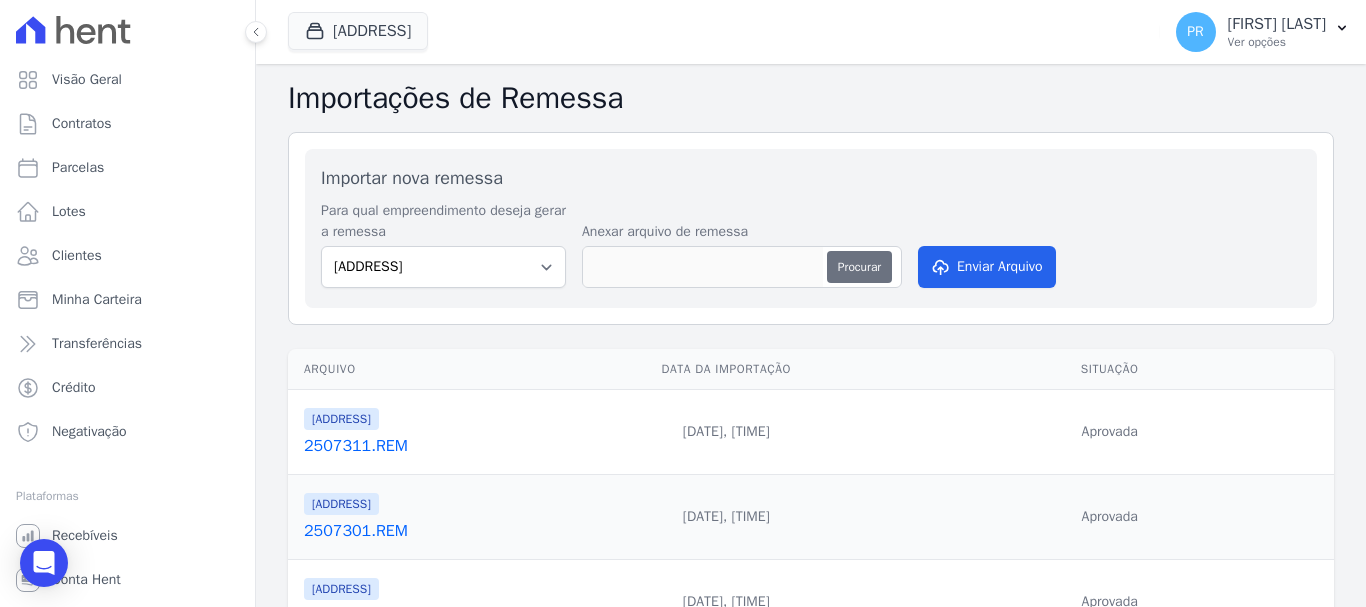 click on "Procurar" at bounding box center (859, 267) 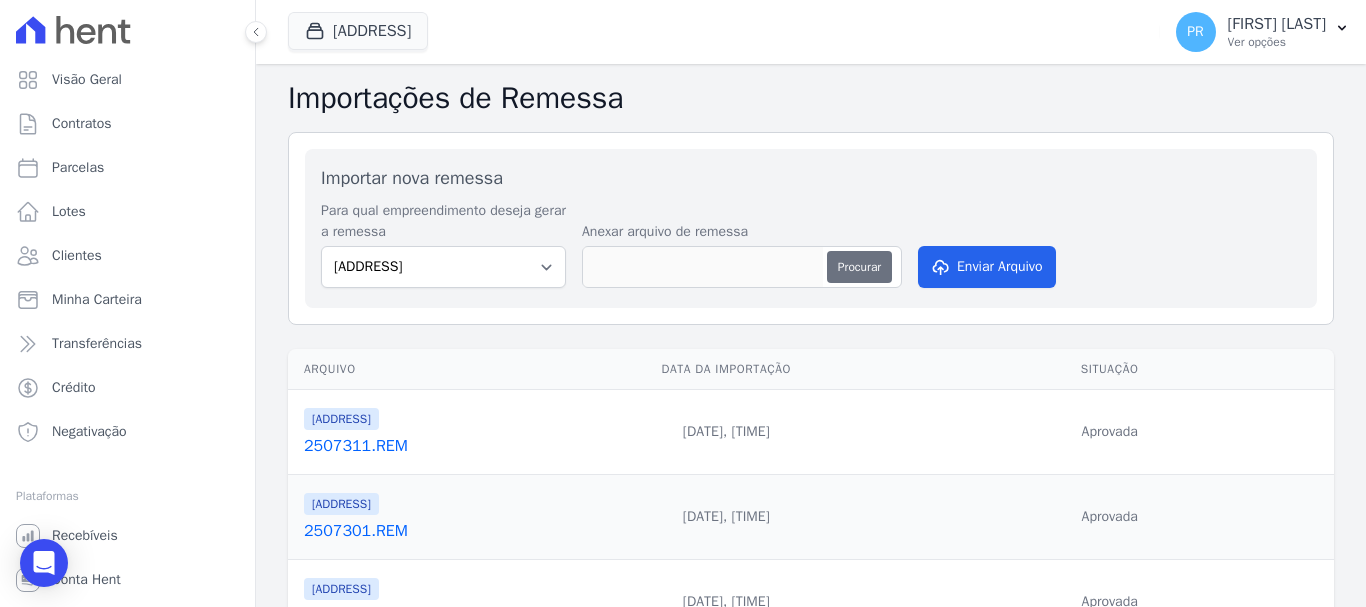 type on "2508011.REM" 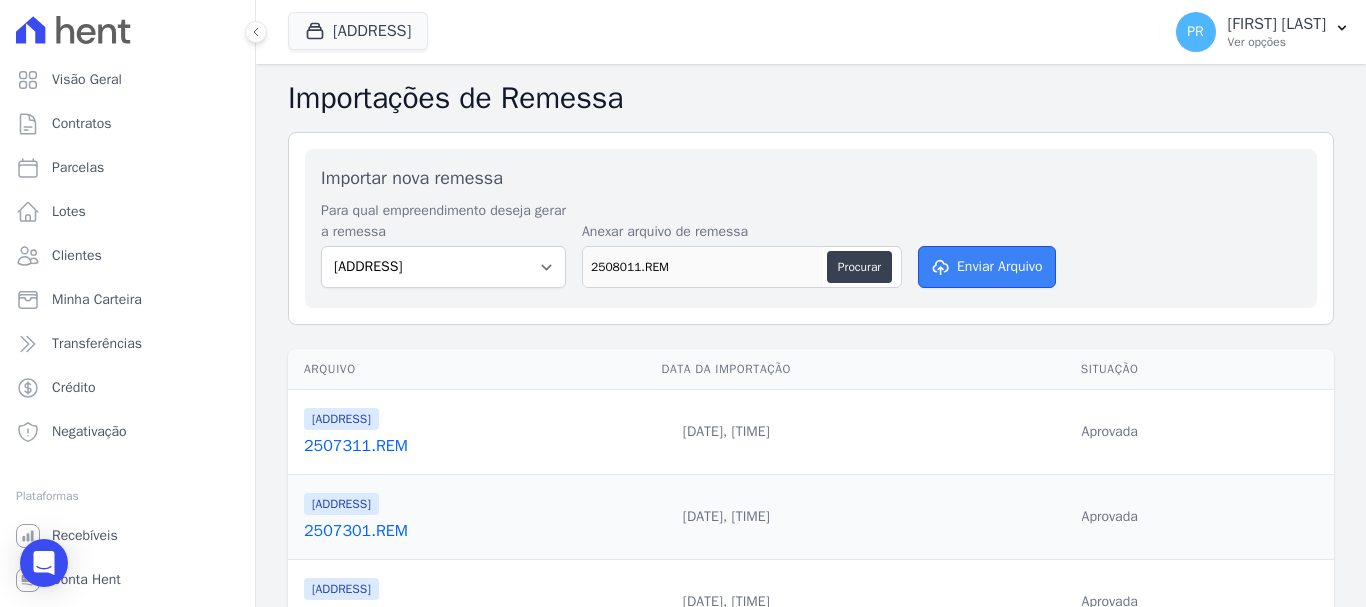 click on "Enviar Arquivo" at bounding box center (987, 267) 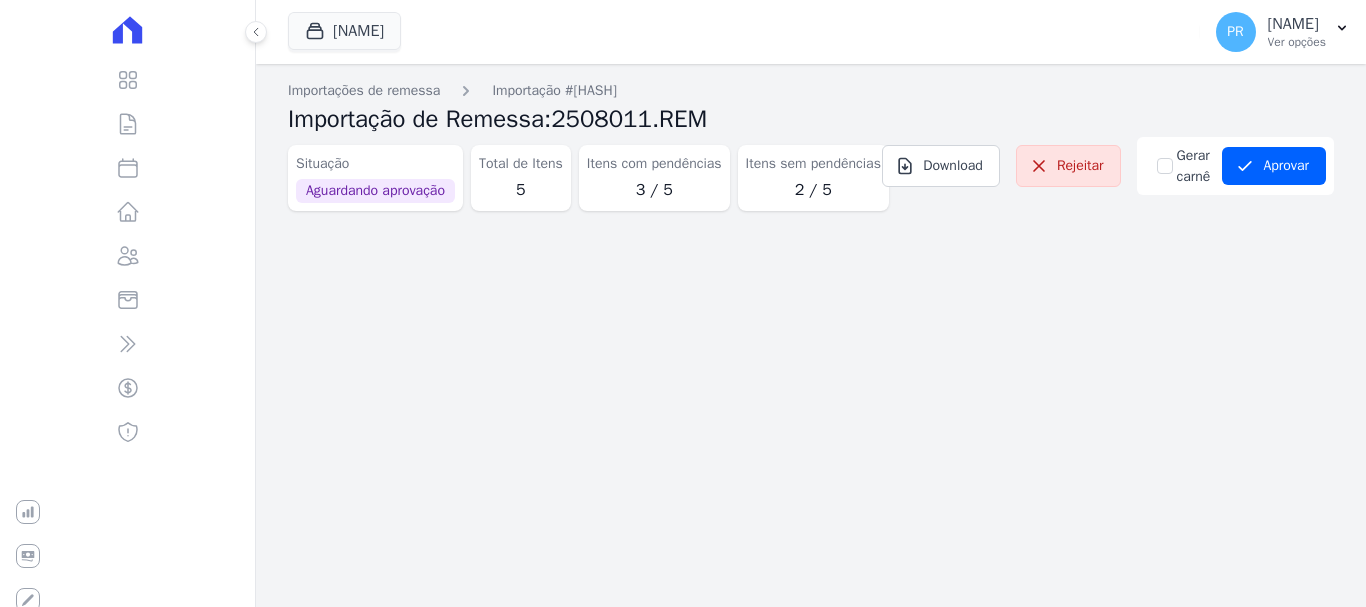 scroll, scrollTop: 0, scrollLeft: 0, axis: both 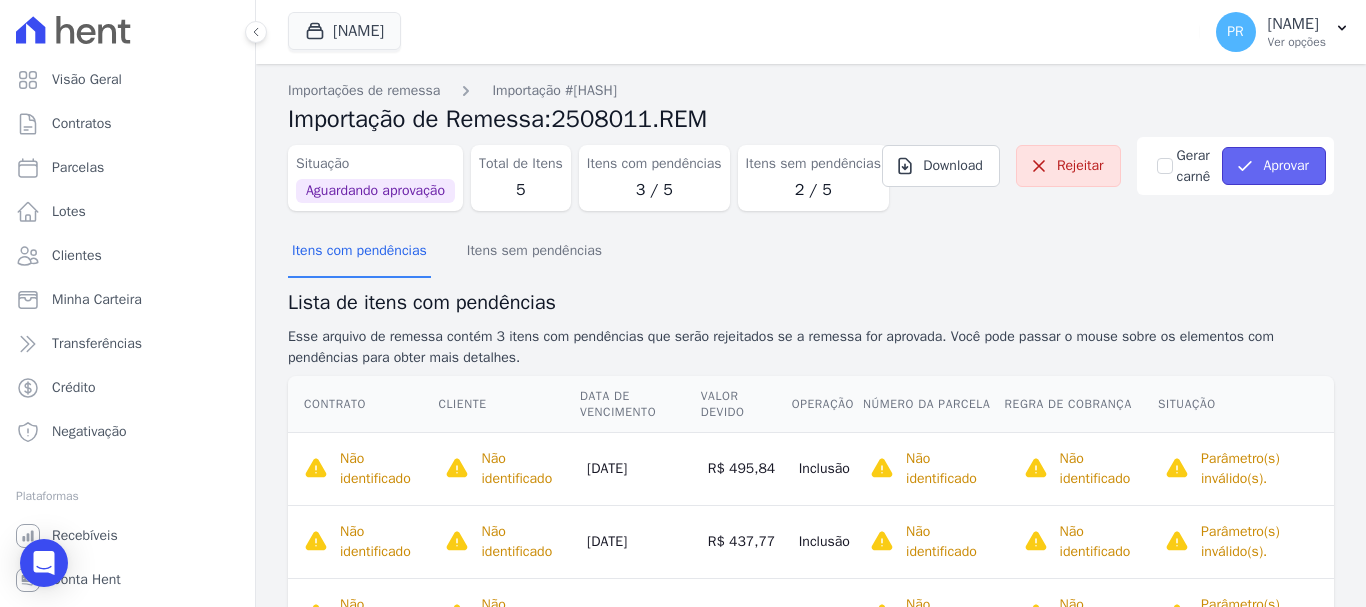 click on "Aprovar" at bounding box center [1274, 166] 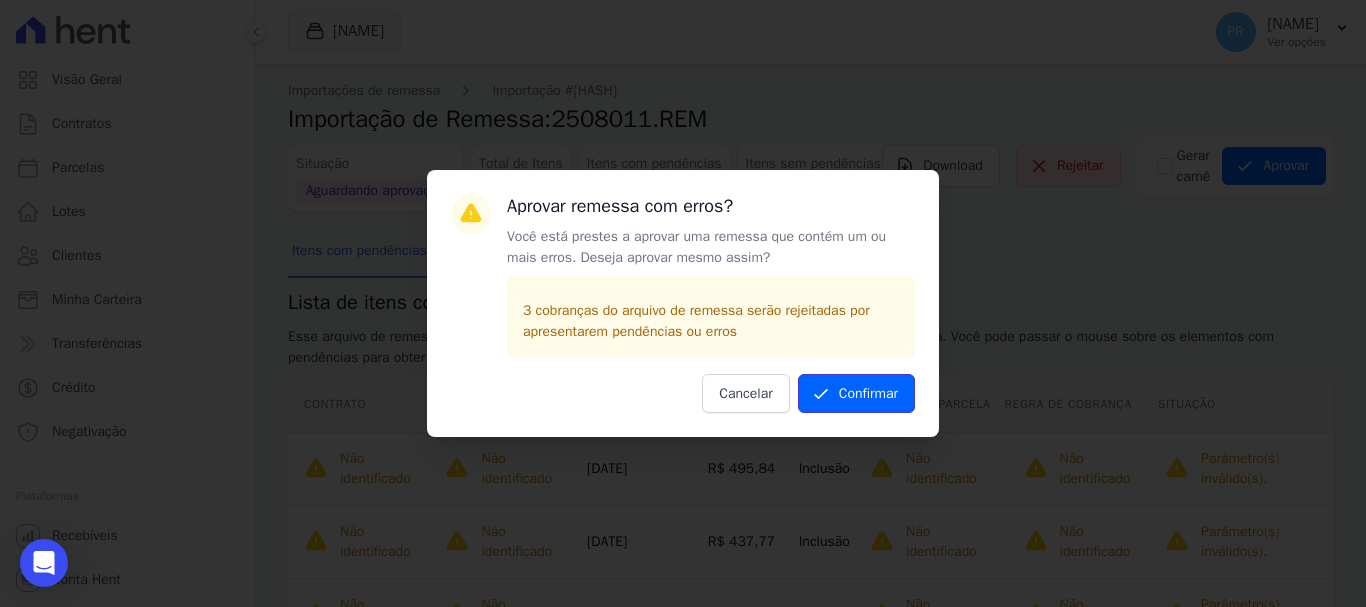click on "Confirmar" at bounding box center [856, 393] 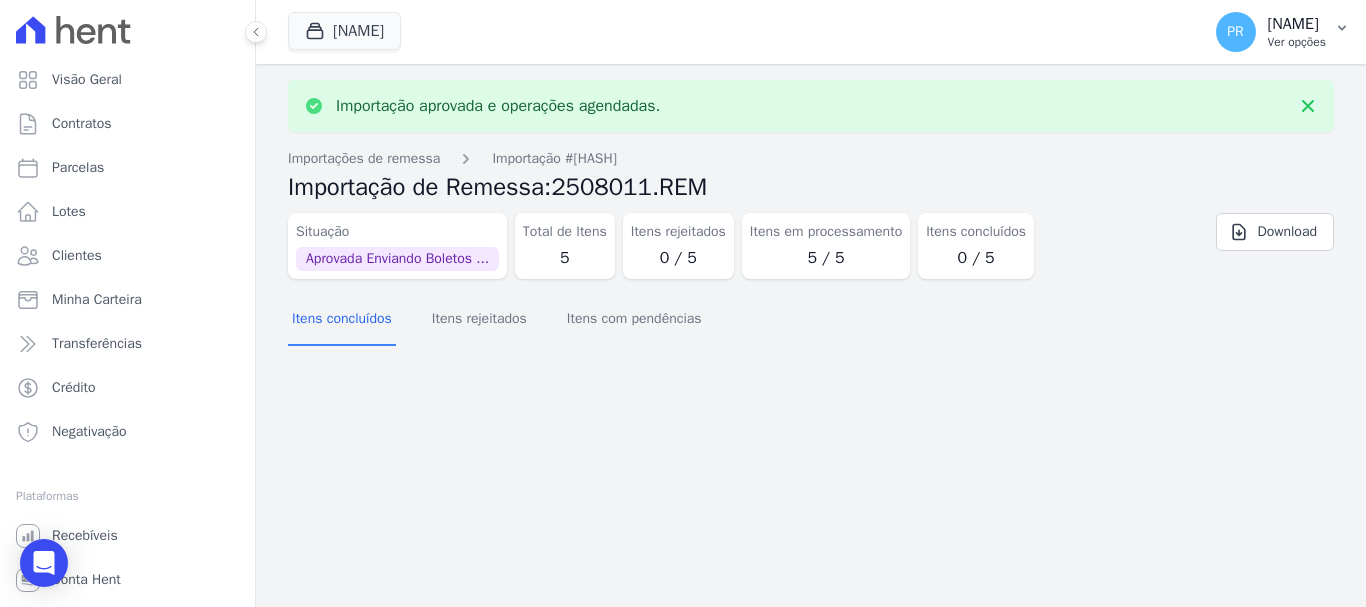 click on "[NAME]" at bounding box center (1283, 32) 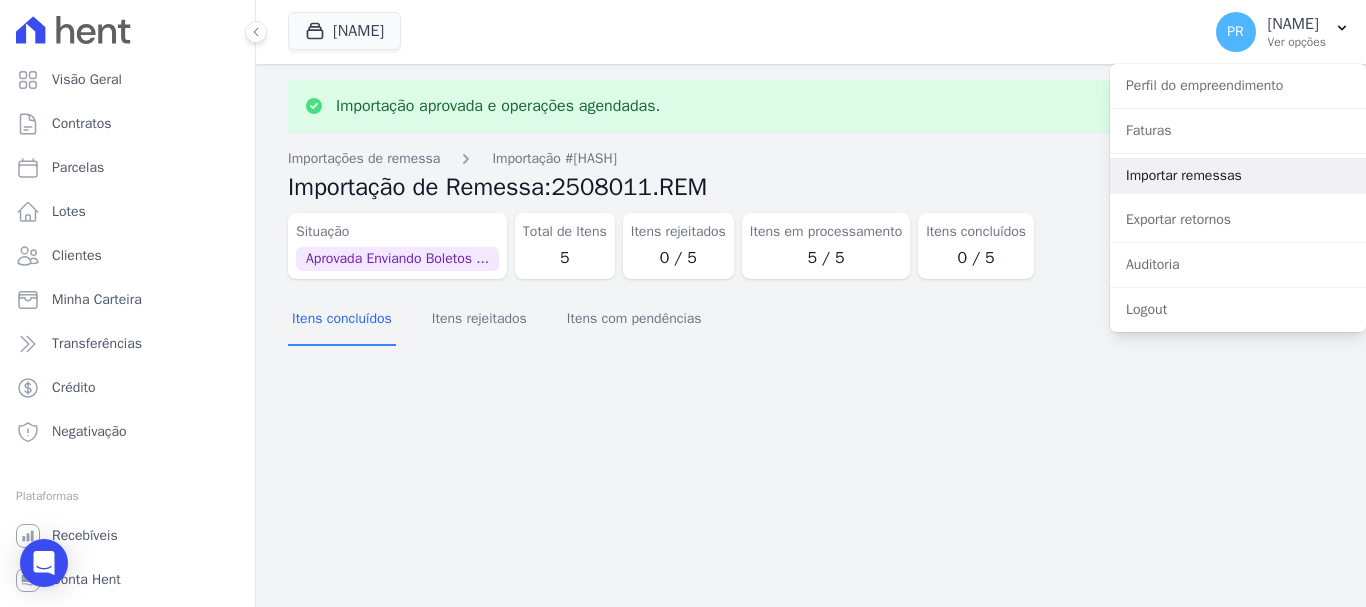 click on "Importar remessas" at bounding box center [1238, 176] 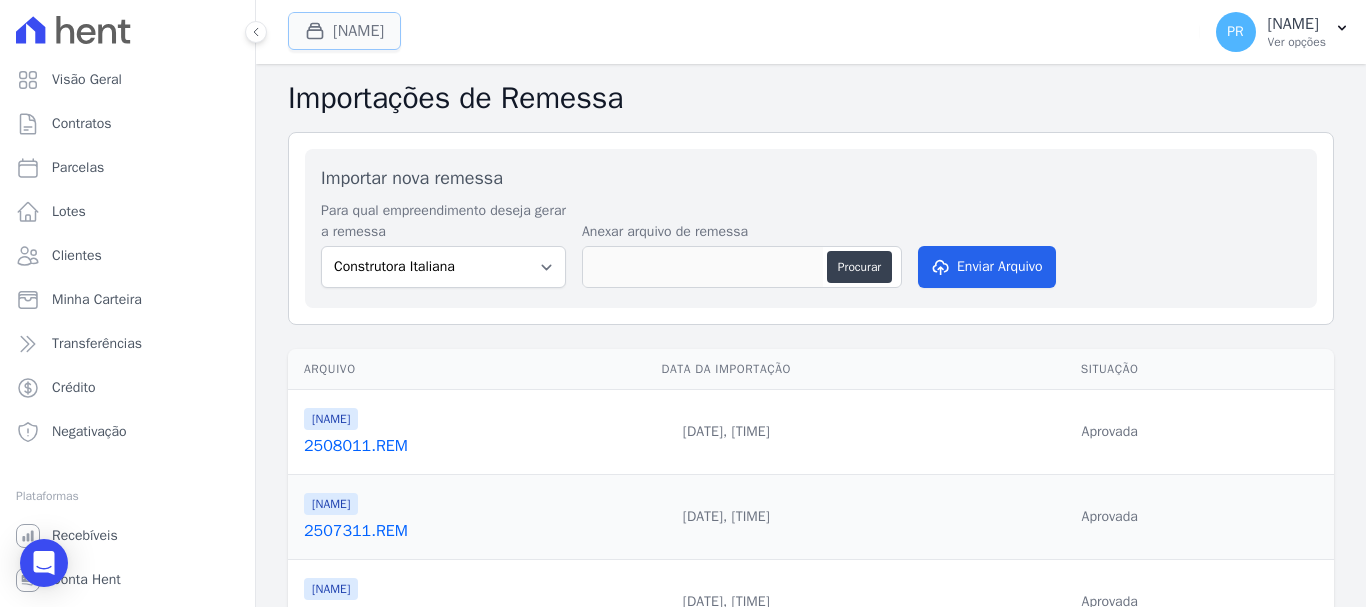 click on "[ADDRESS]" at bounding box center (344, 31) 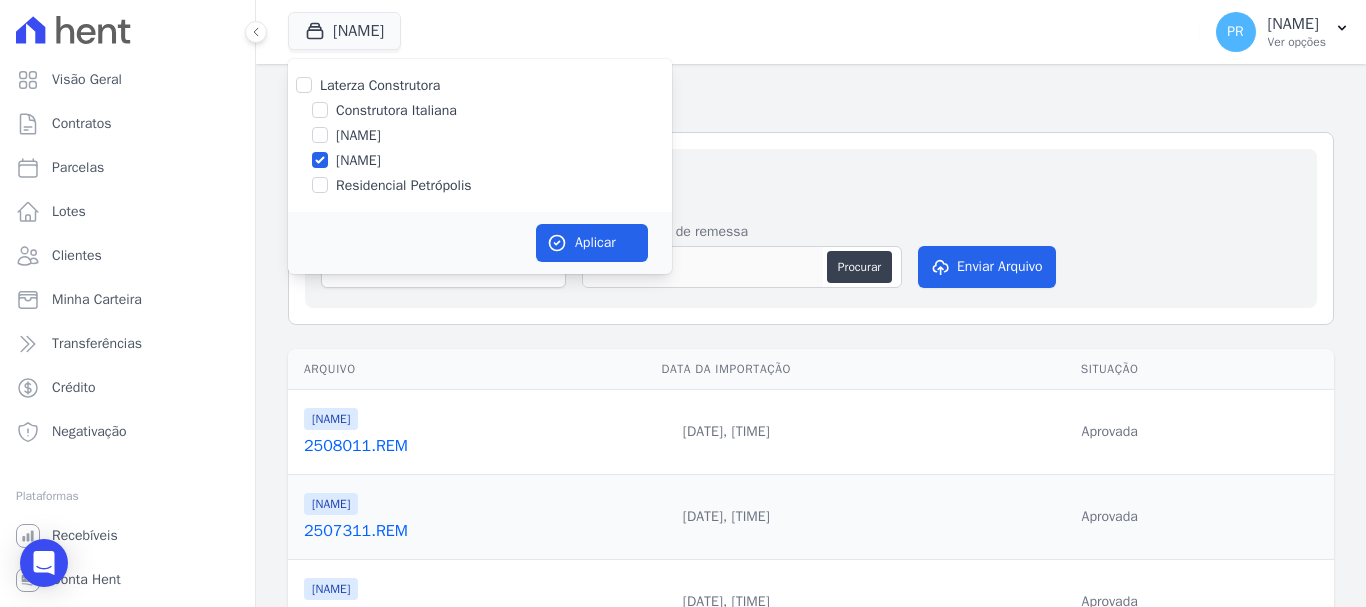 click on "[ADDRESS]" at bounding box center (358, 160) 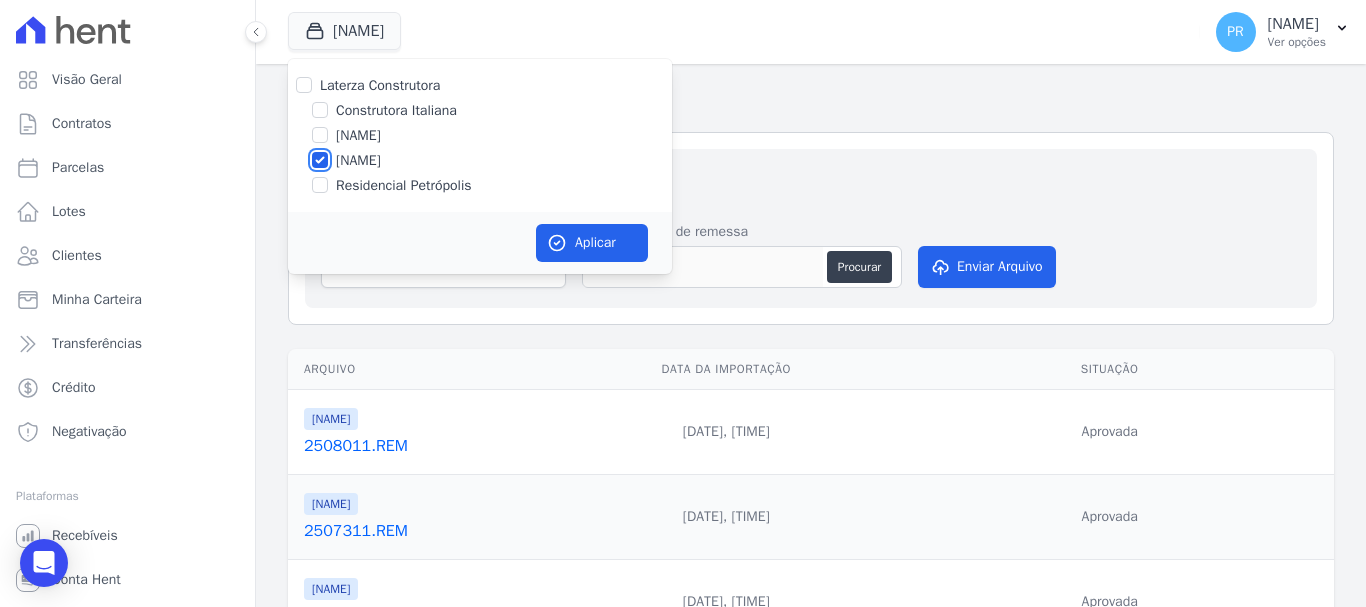 click on "[ADDRESS]" at bounding box center [320, 160] 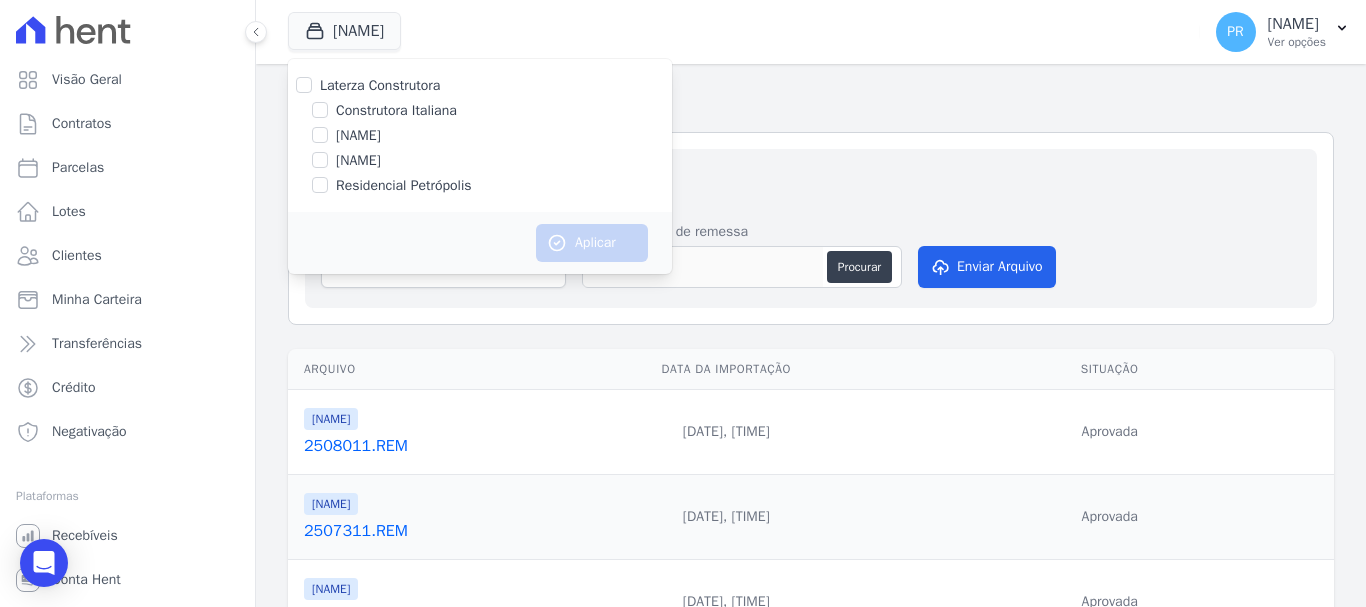 click on "[ADDRESS]" at bounding box center [404, 185] 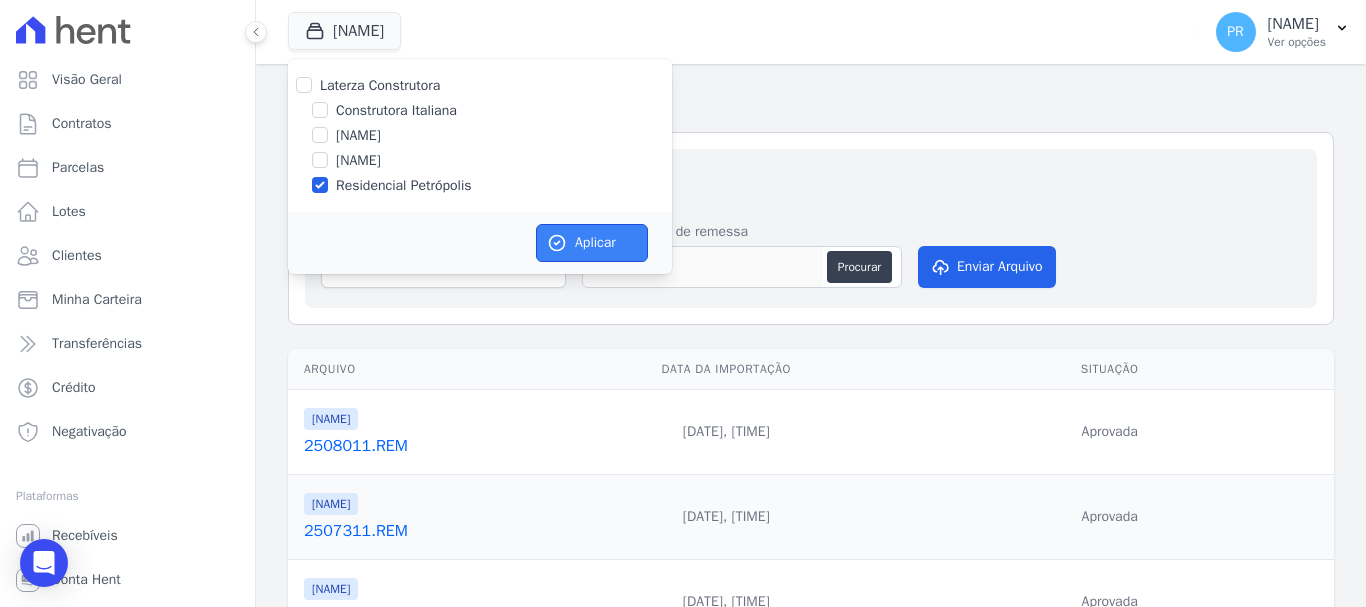 click on "Aplicar" at bounding box center [592, 243] 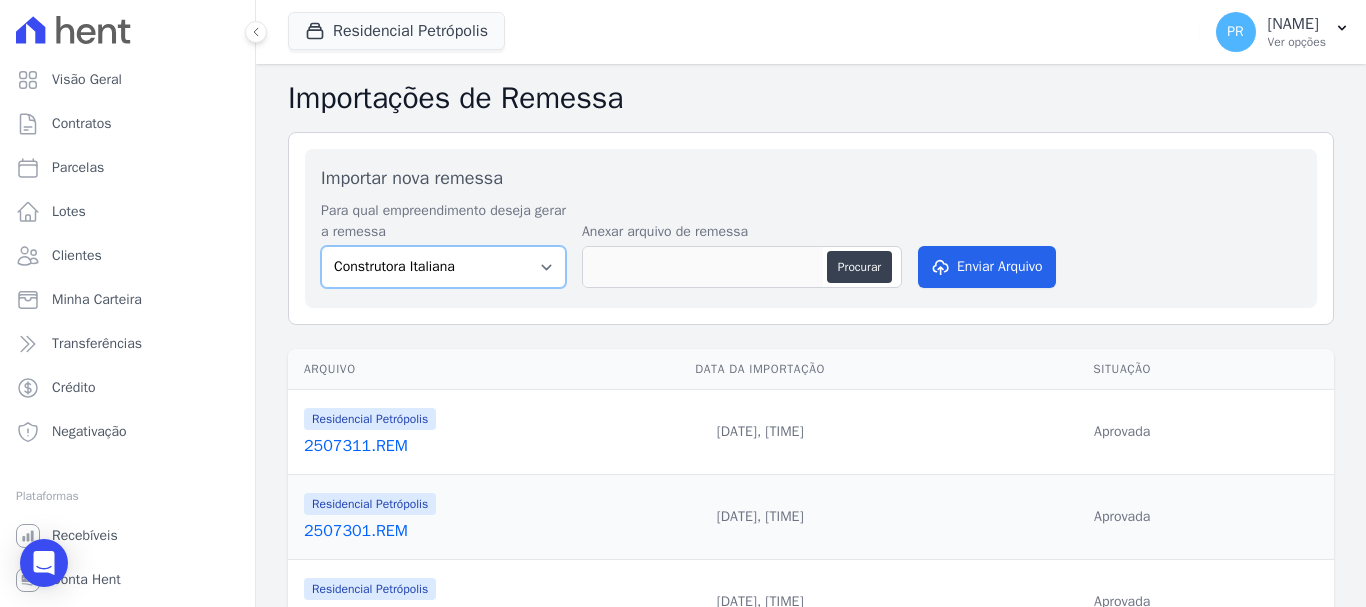 click on "[BRAND]
[ADDRESS]
[ADDRESS]
[ADDRESS]" at bounding box center [443, 267] 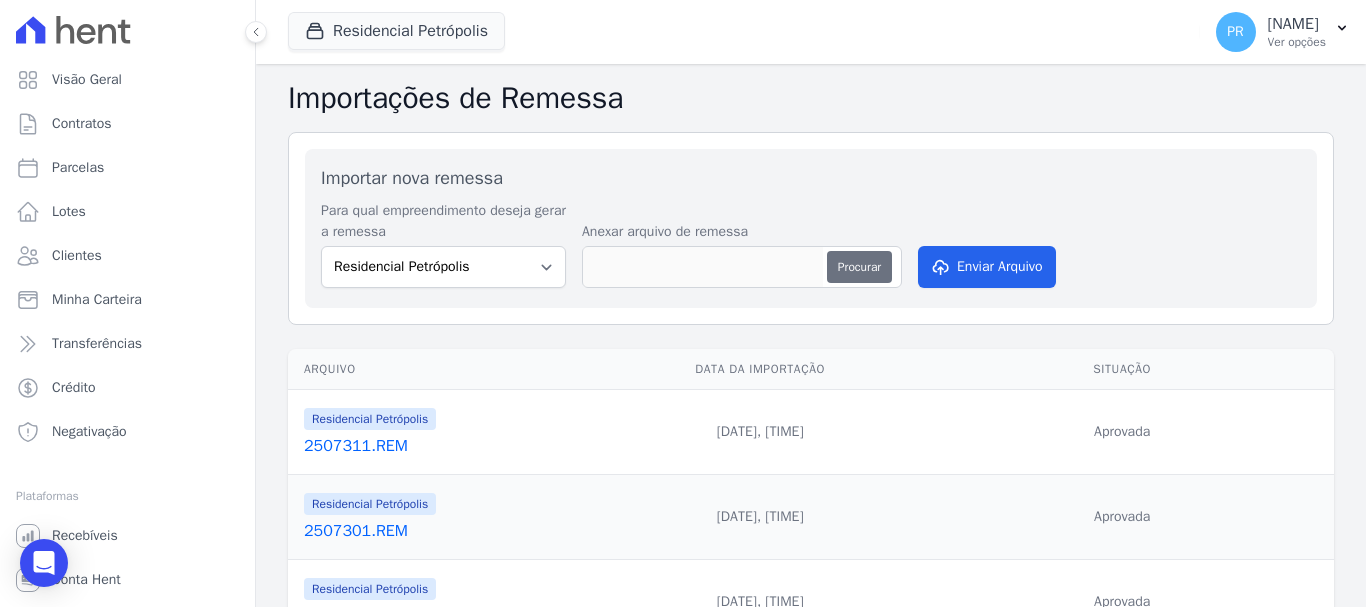 click on "Procurar" at bounding box center [859, 267] 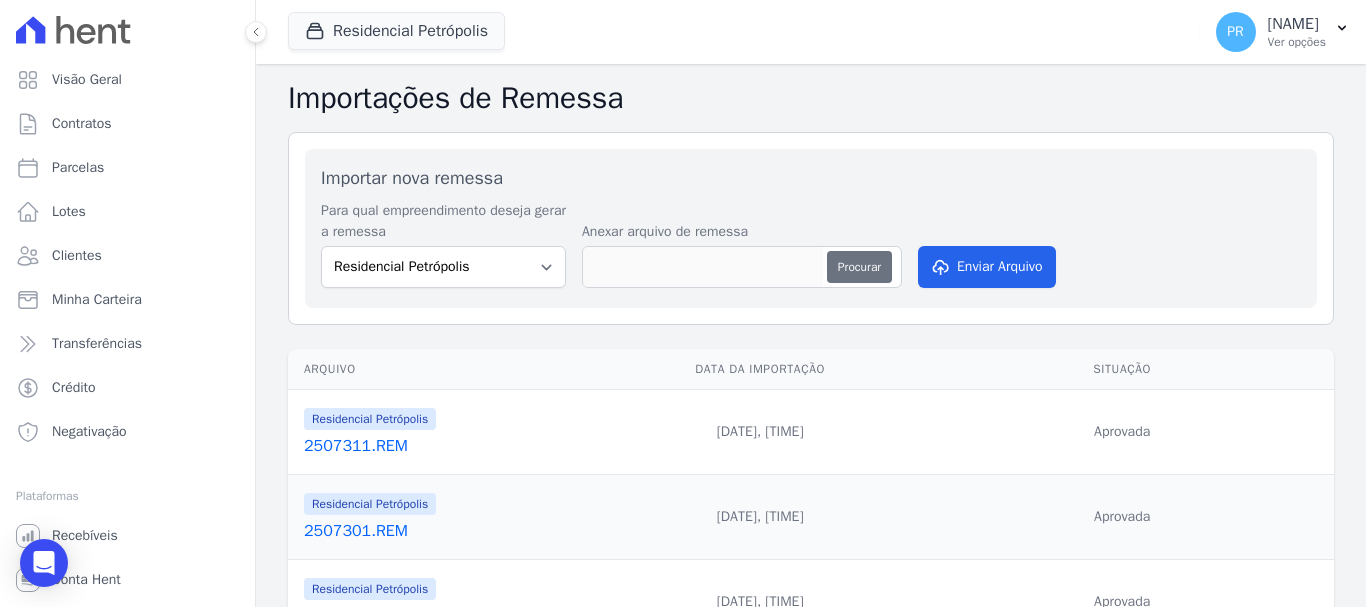 type on "2508011.REM" 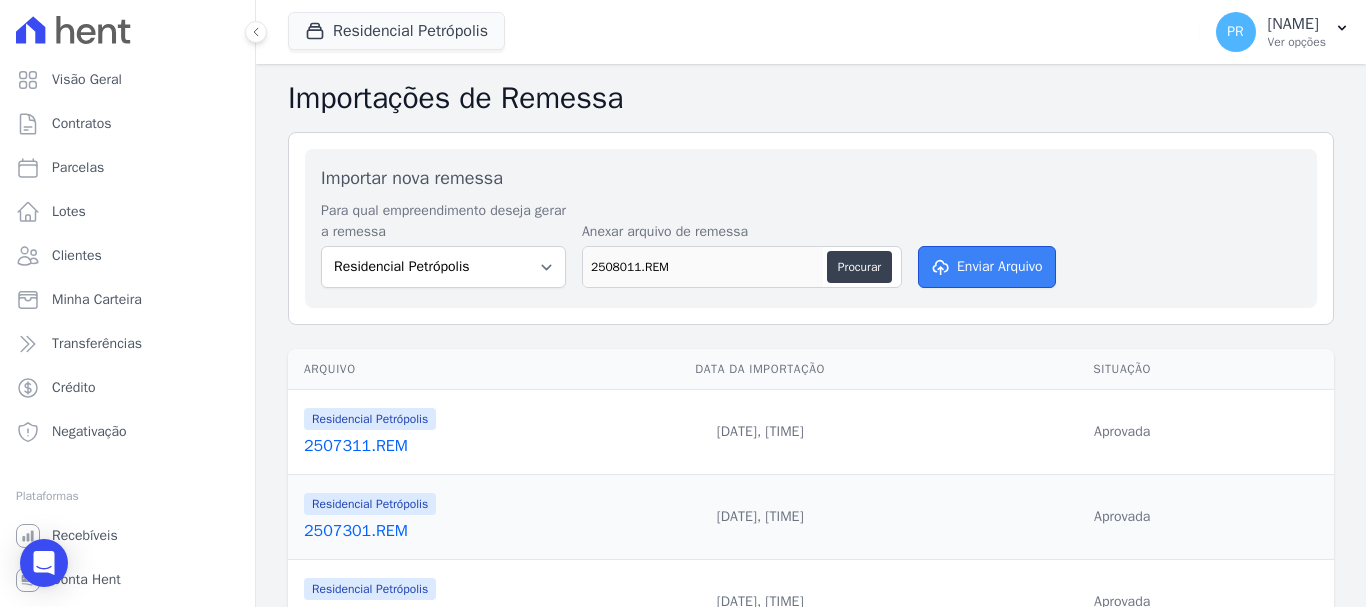 click on "Enviar Arquivo" at bounding box center [987, 267] 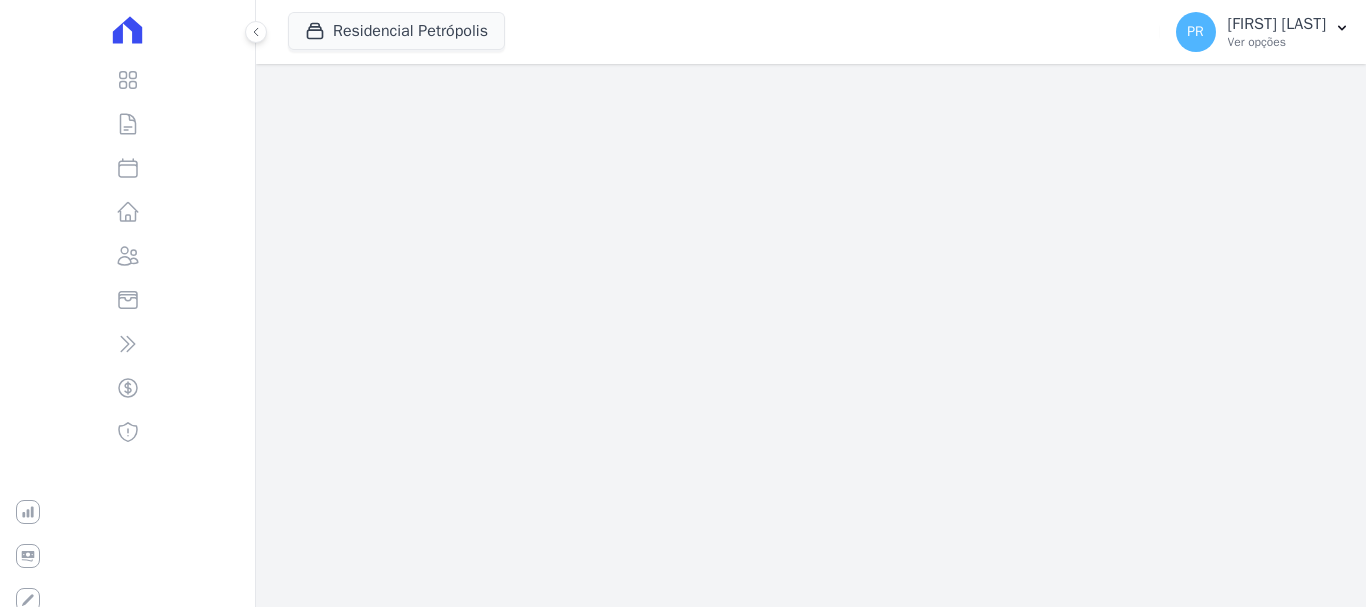 scroll, scrollTop: 0, scrollLeft: 0, axis: both 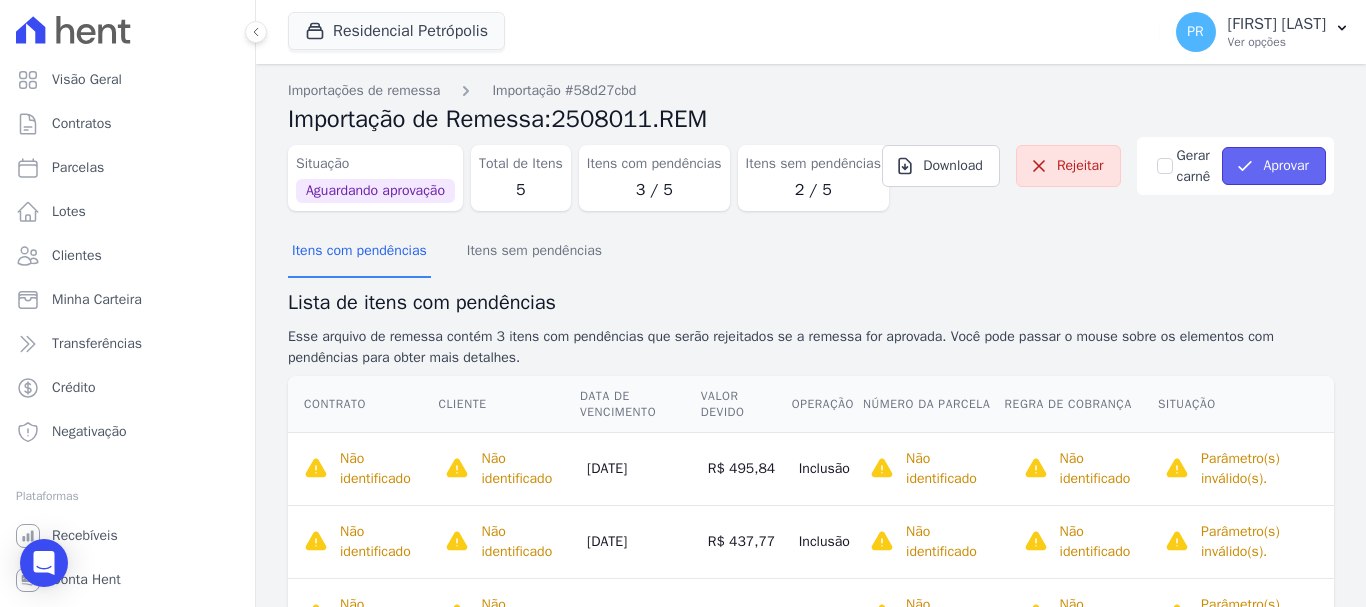 click on "Aprovar" at bounding box center [1274, 166] 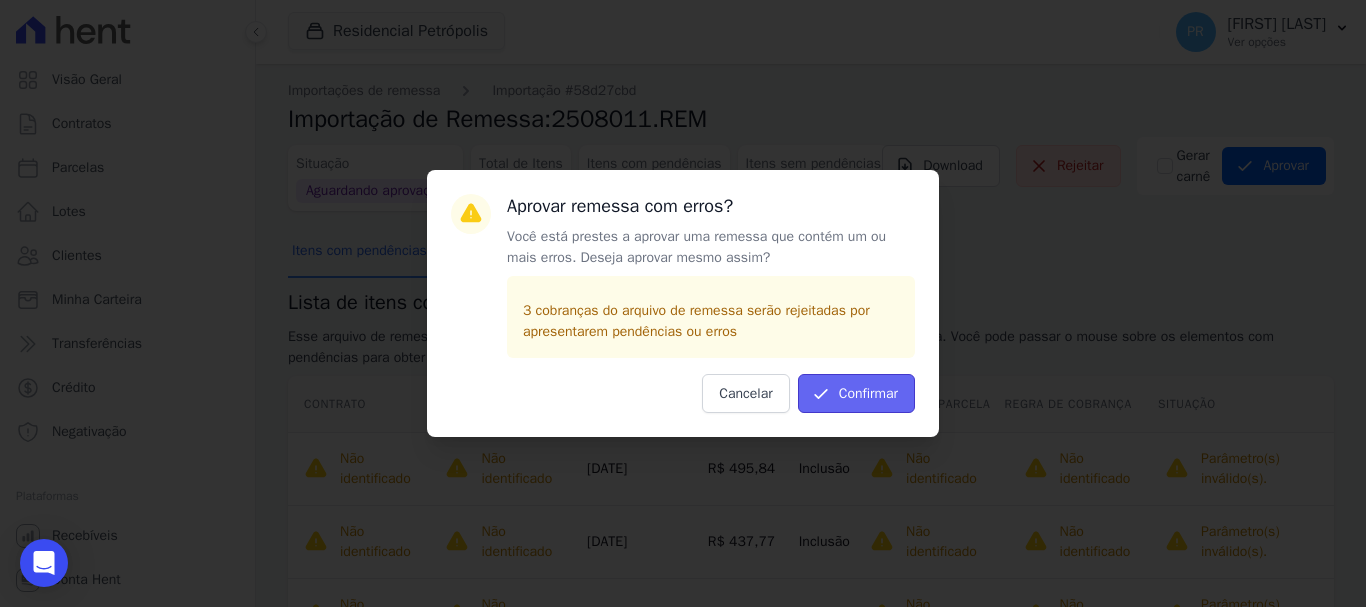 click on "Confirmar" at bounding box center [856, 393] 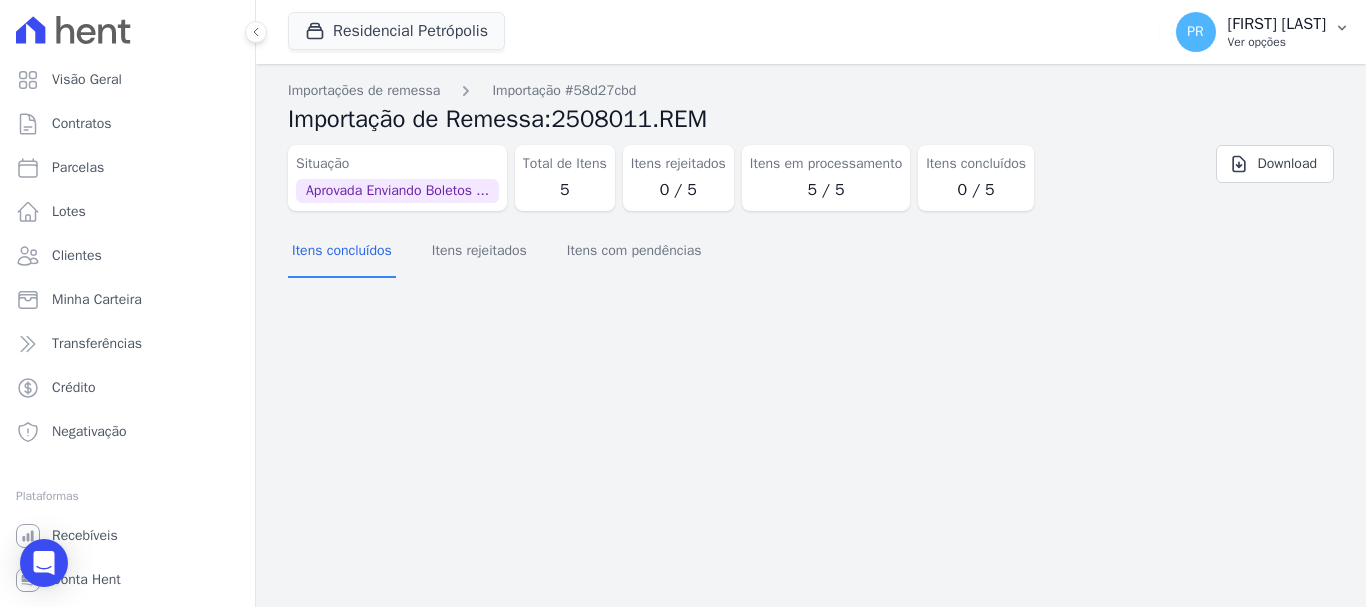 click on "[STATE]
[FIRST] [LAST]
Ver opções" at bounding box center [1251, 32] 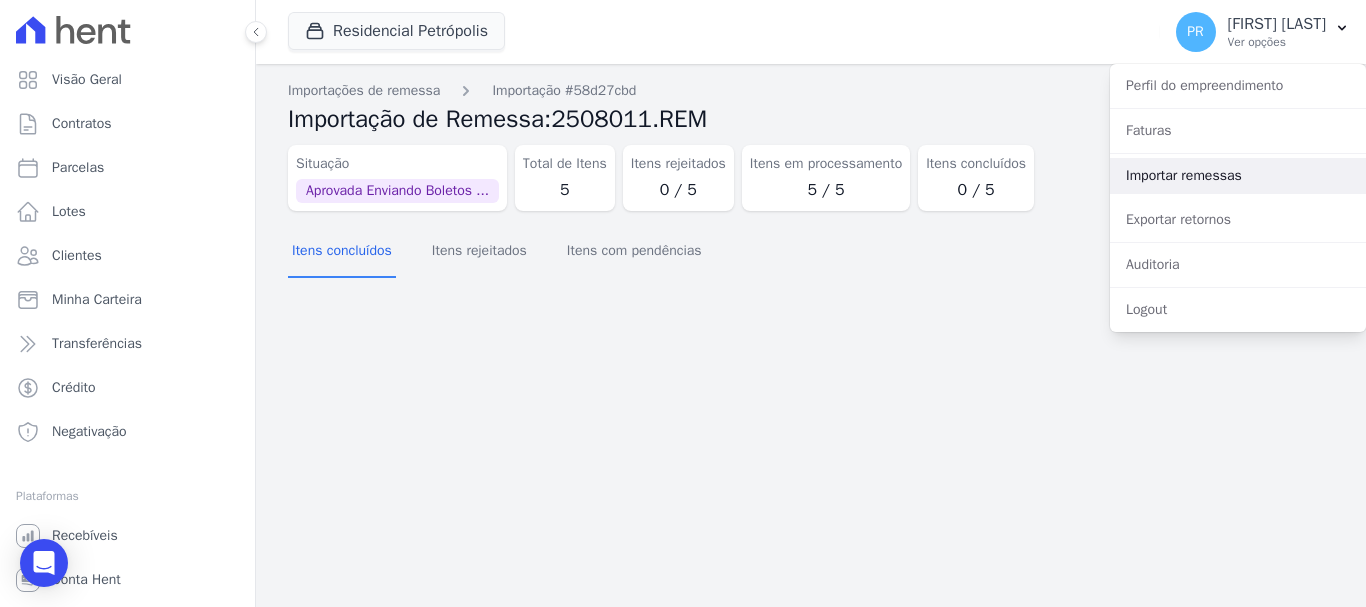 click on "Importar remessas" at bounding box center (1238, 176) 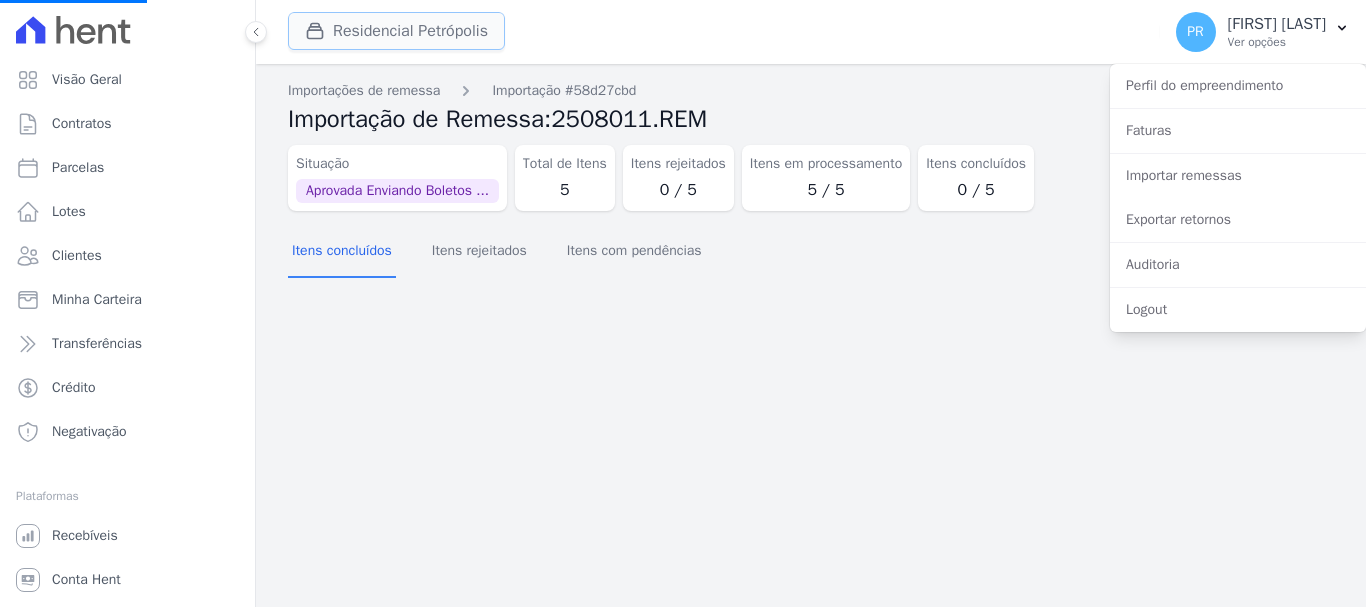 click on "Residencial Petrópolis" at bounding box center [396, 31] 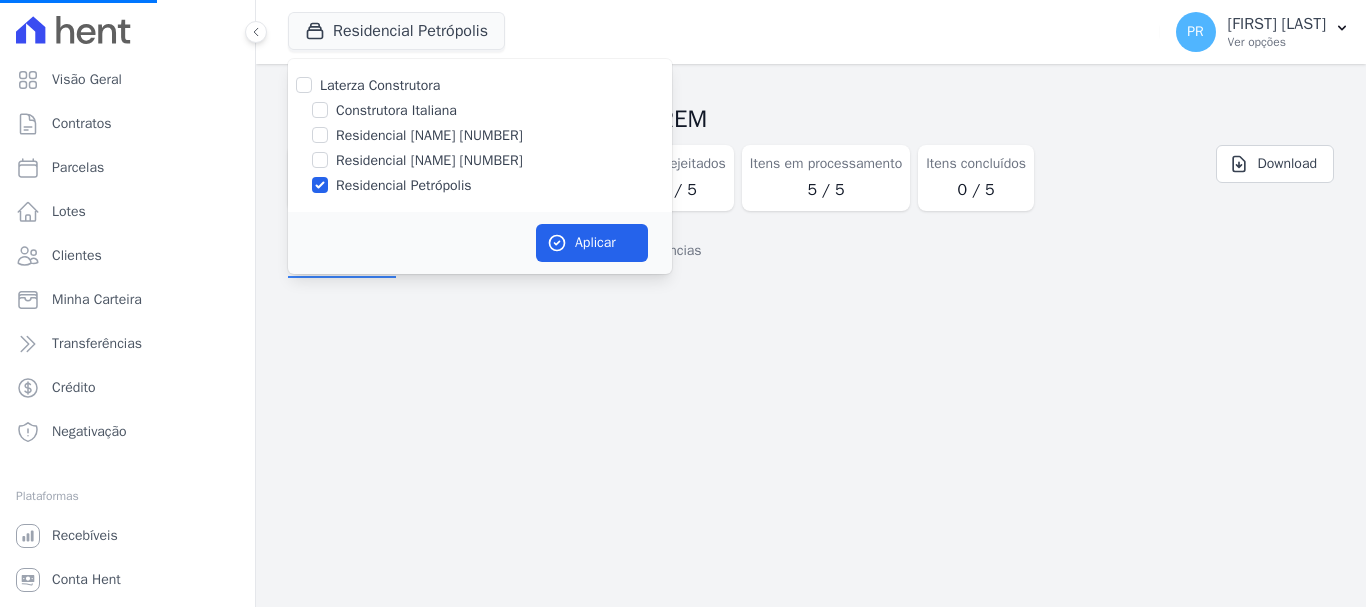 click on "Laterza Construtora" at bounding box center (380, 85) 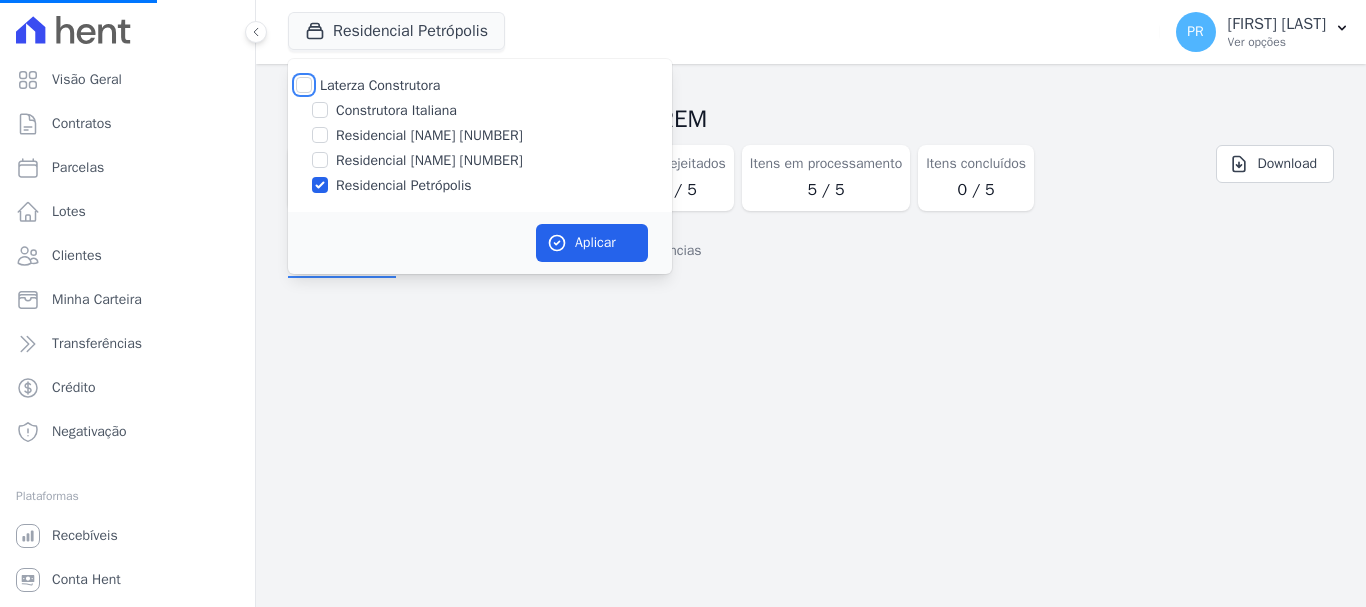 click on "Laterza Construtora" at bounding box center [304, 85] 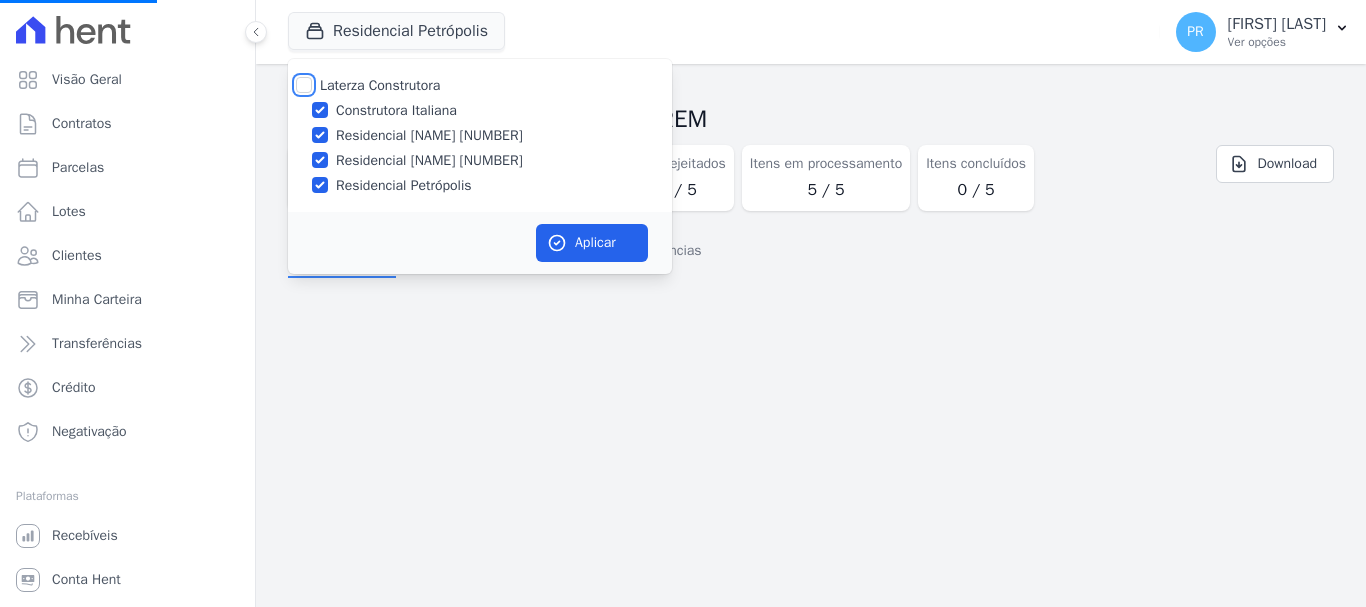 checkbox on "true" 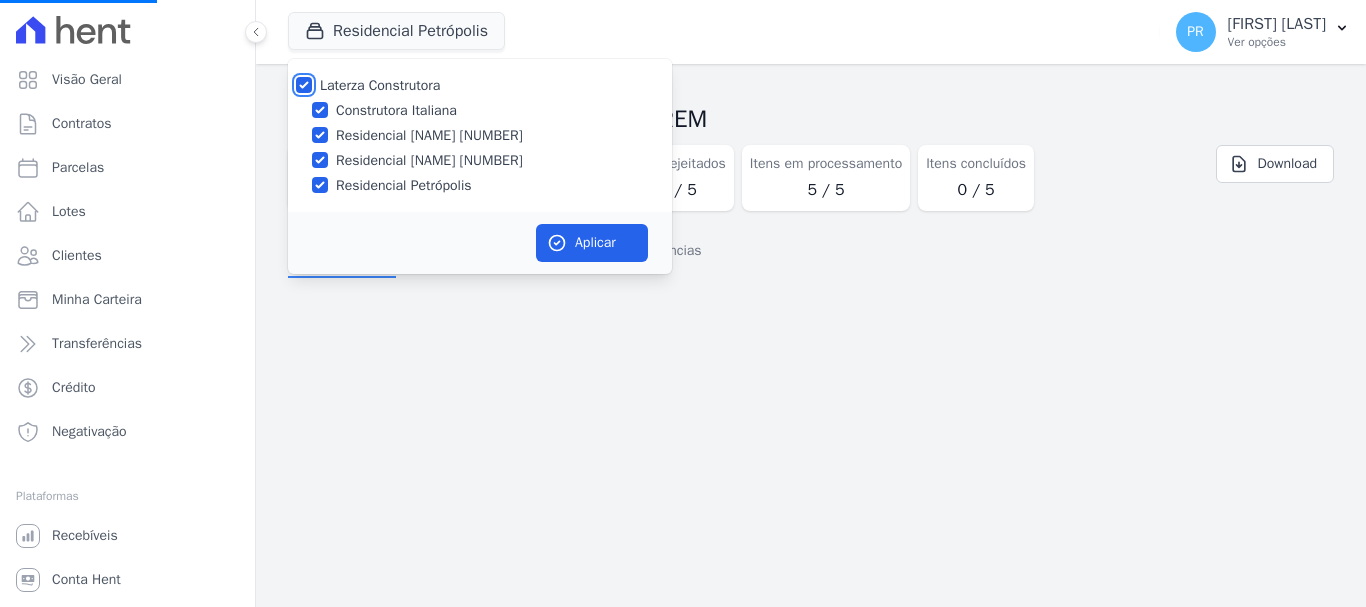 checkbox on "true" 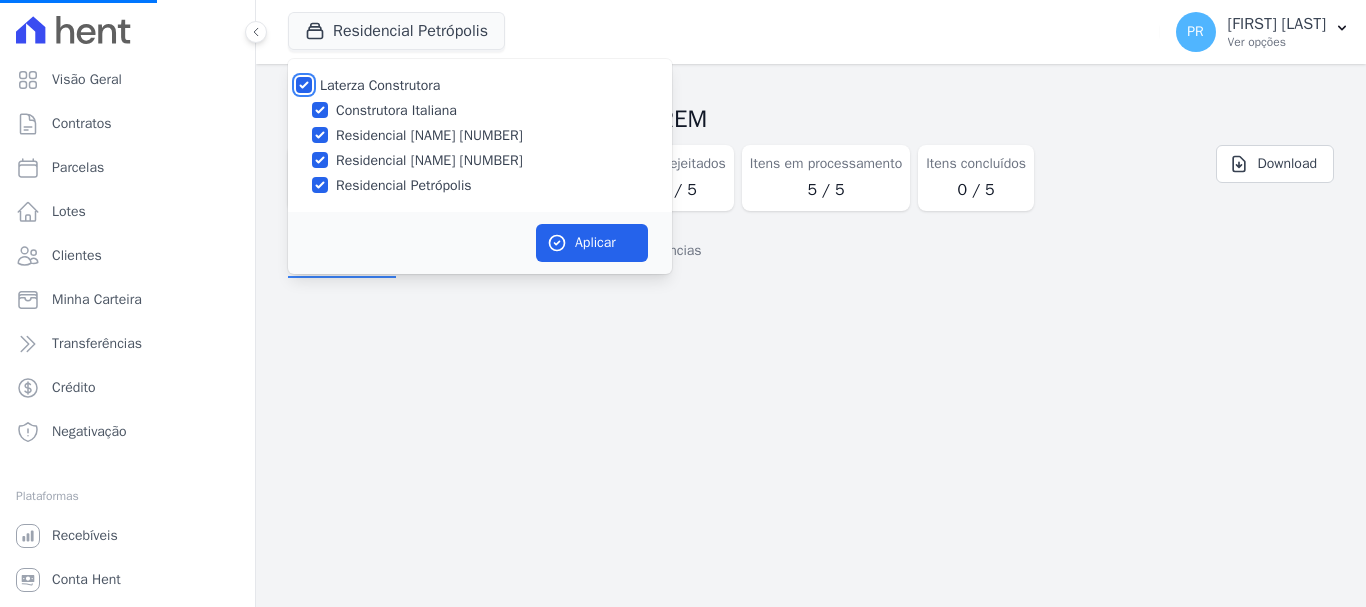 checkbox on "true" 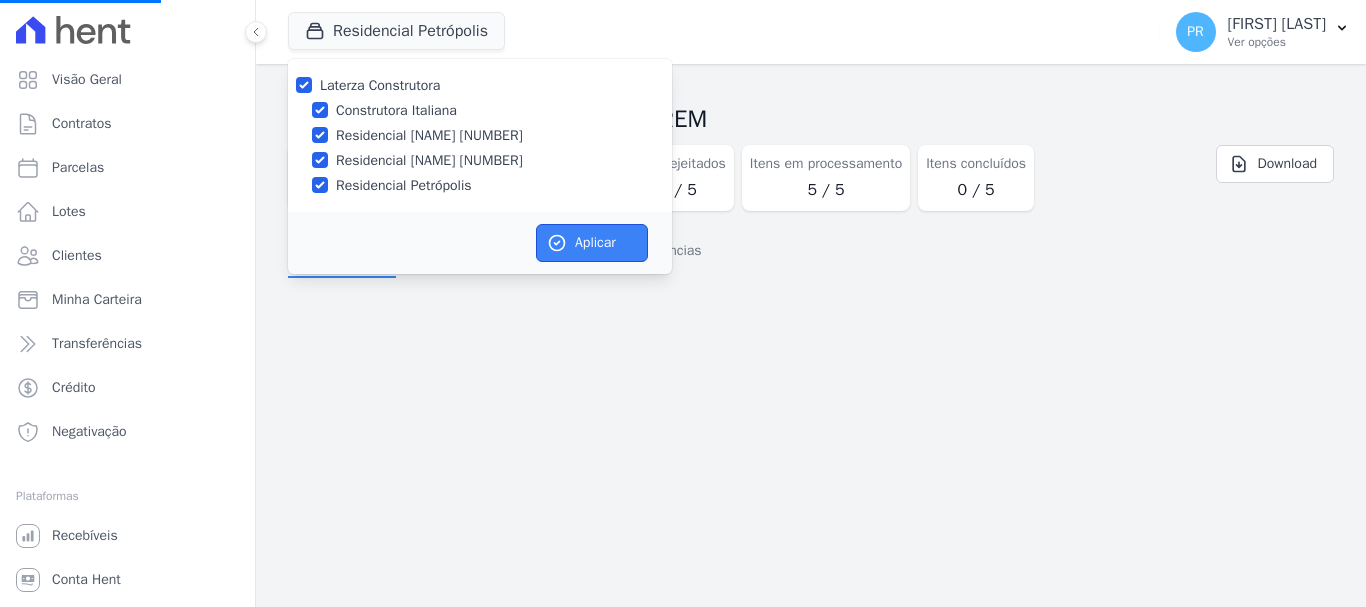 click on "Aplicar" at bounding box center [592, 243] 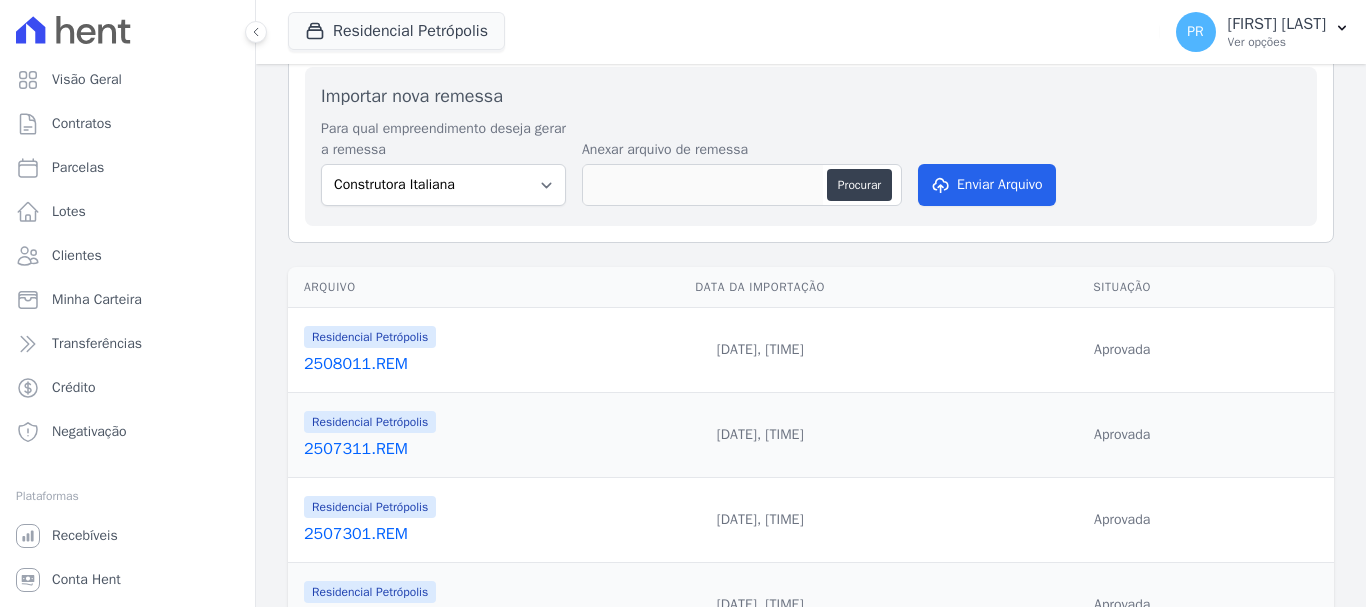 scroll, scrollTop: 500, scrollLeft: 0, axis: vertical 